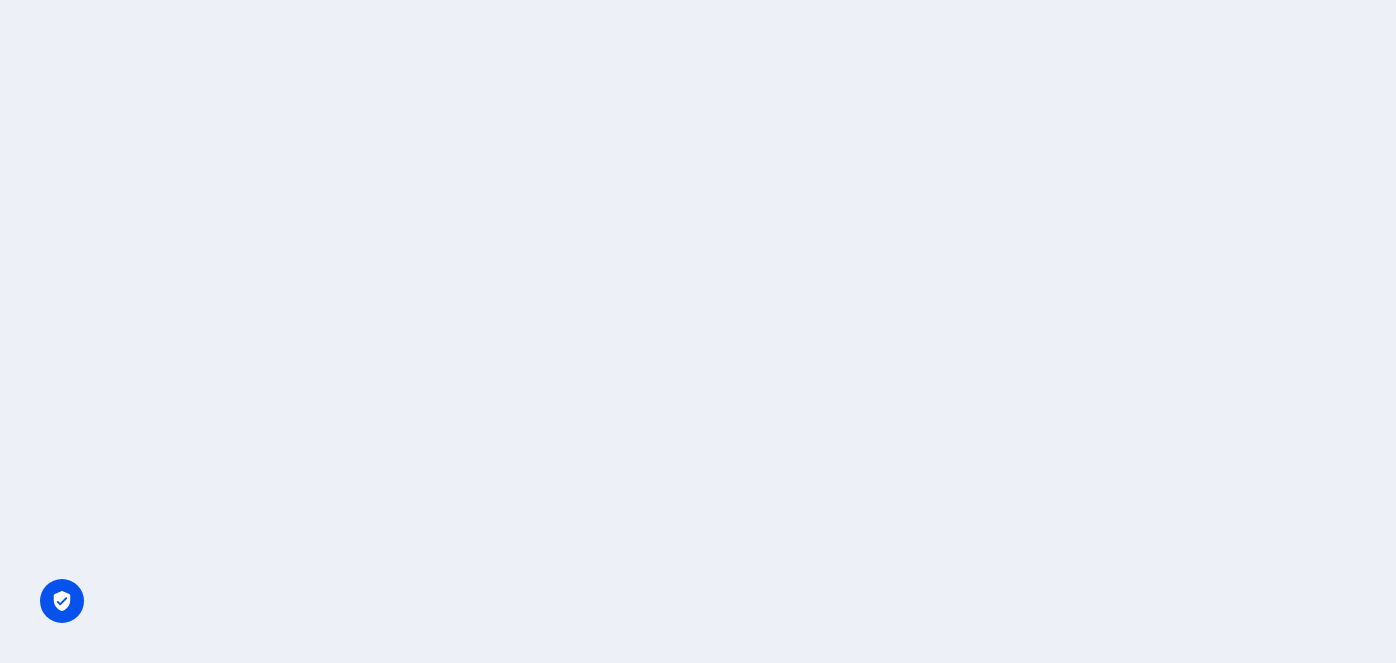 scroll, scrollTop: 0, scrollLeft: 0, axis: both 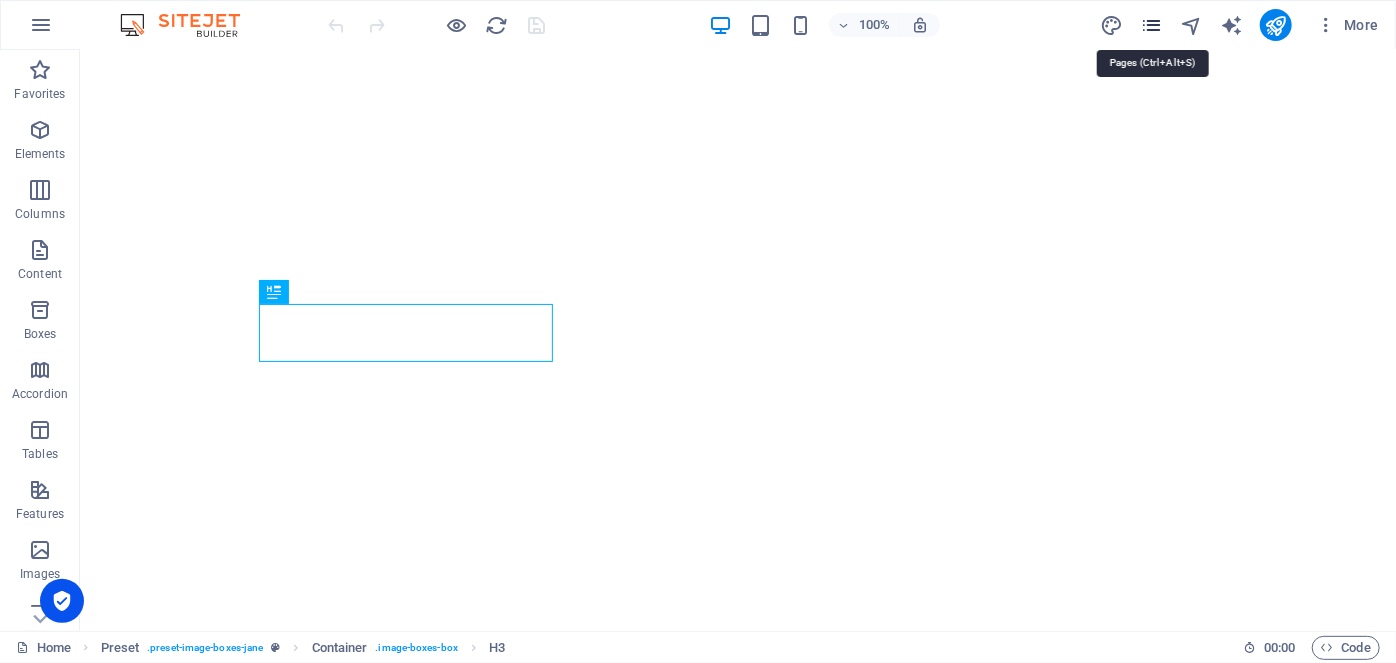 click at bounding box center (1151, 25) 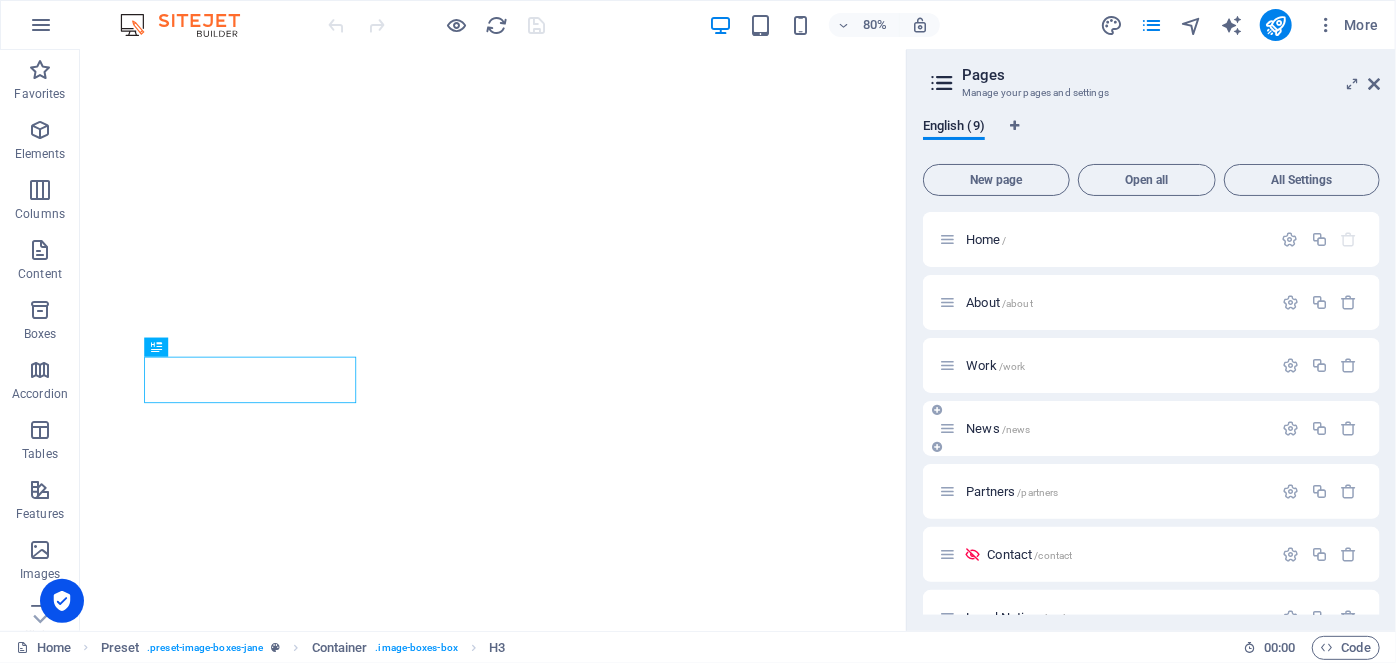 scroll, scrollTop: 163, scrollLeft: 0, axis: vertical 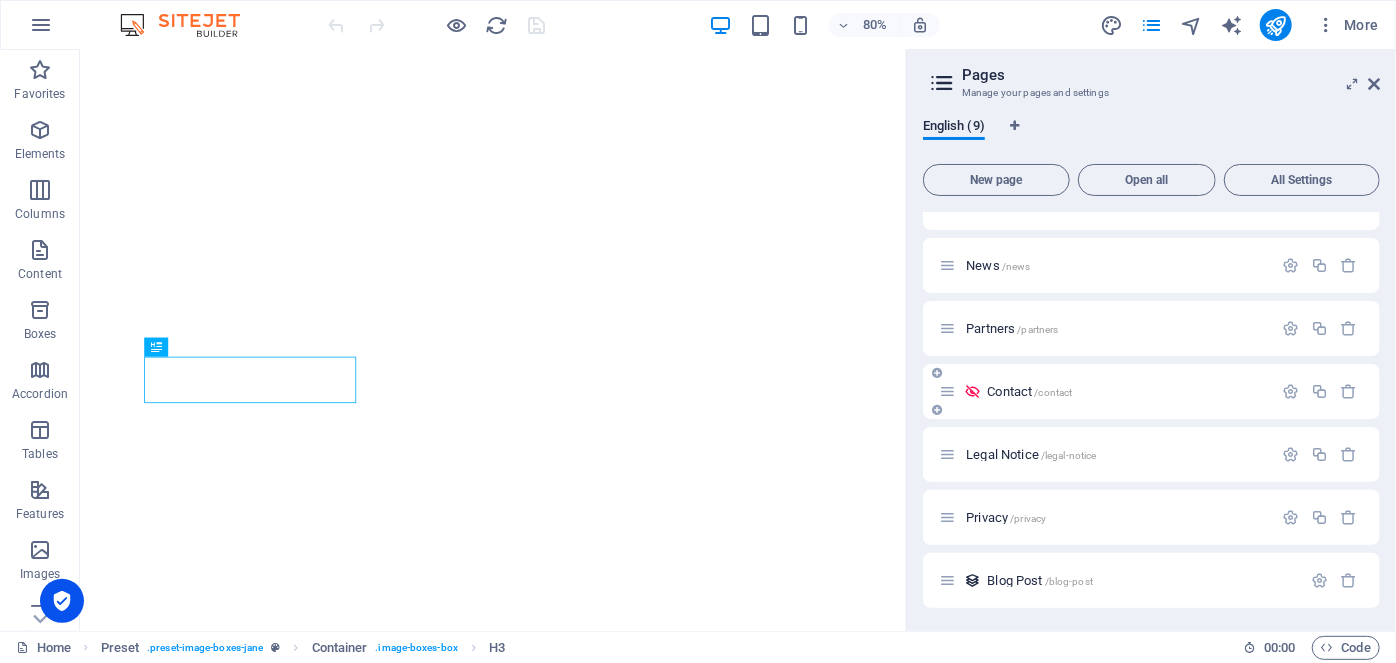 click on "/contact" at bounding box center [1053, 392] 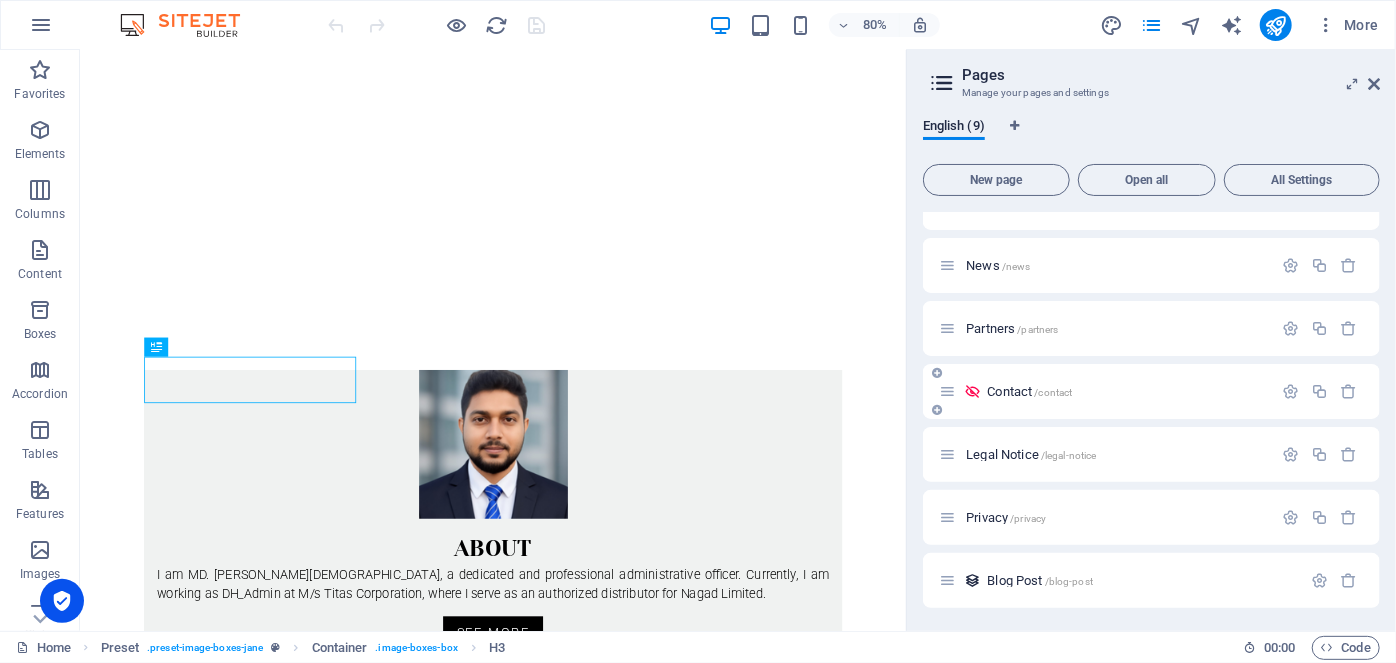 scroll, scrollTop: 0, scrollLeft: 0, axis: both 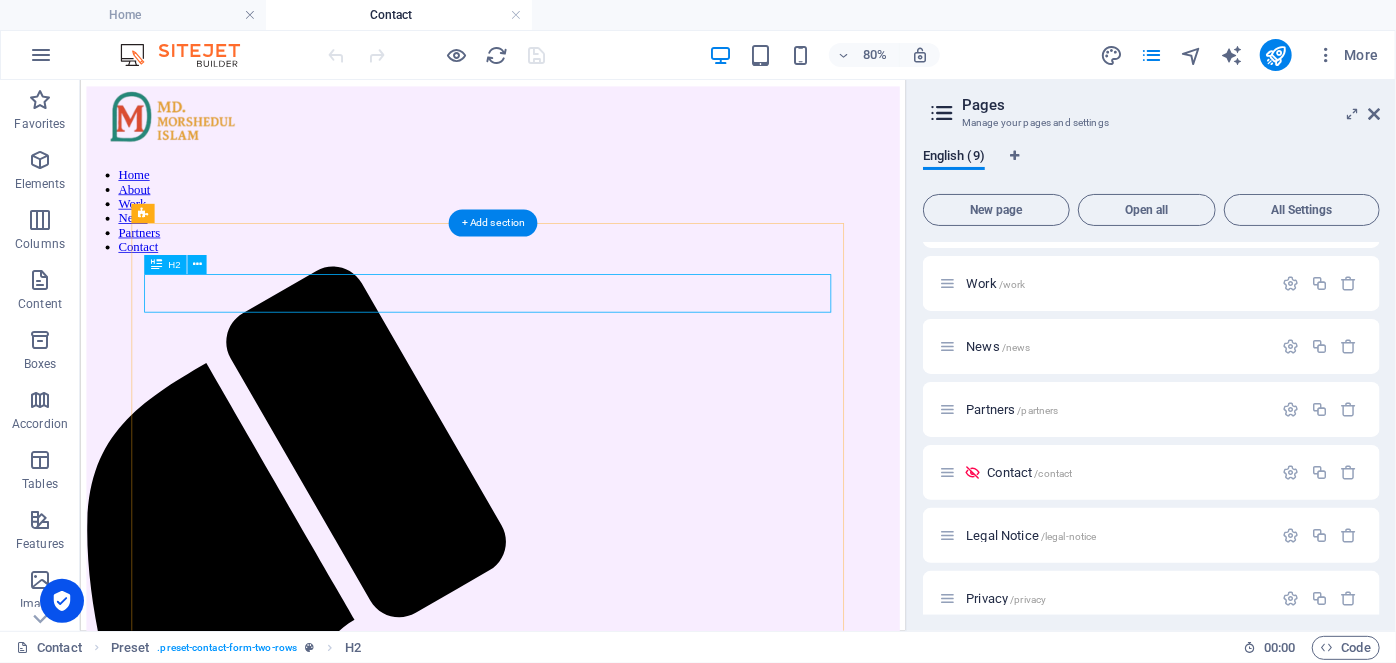 click on "A message for [PERSON_NAME]" at bounding box center [595, 1698] 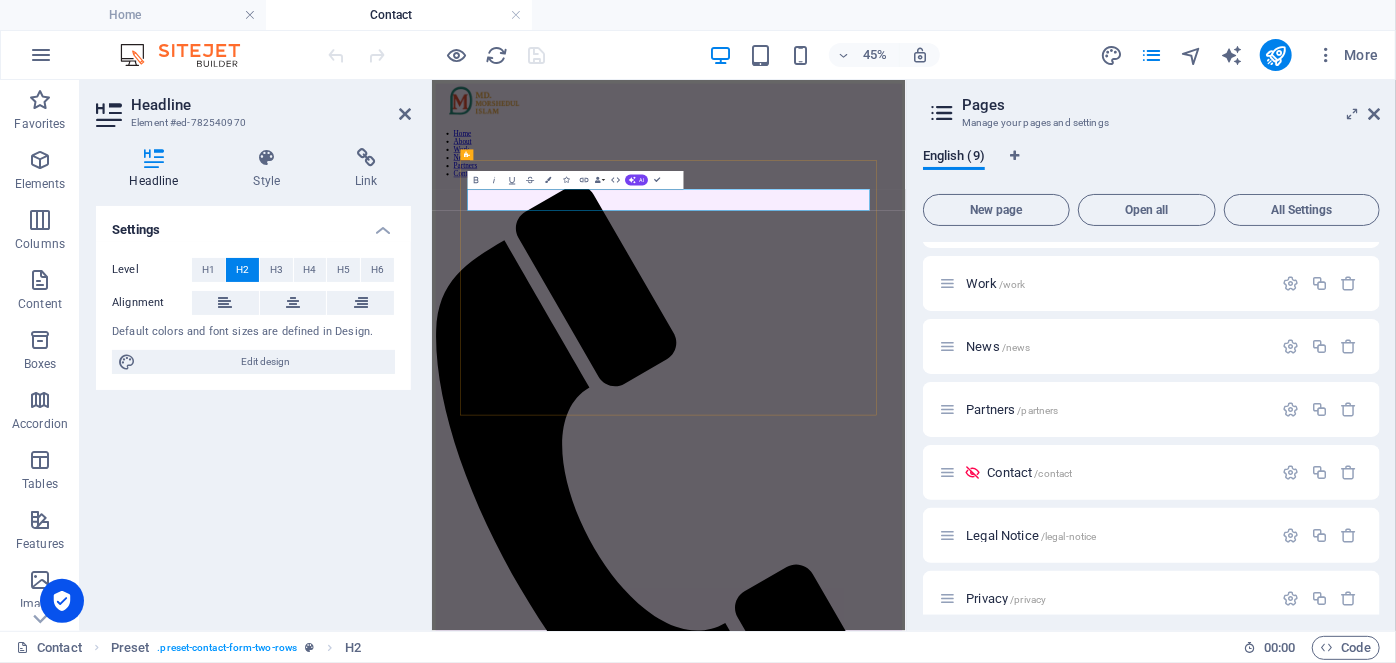 click on "A message for [PERSON_NAME]" at bounding box center [957, 1725] 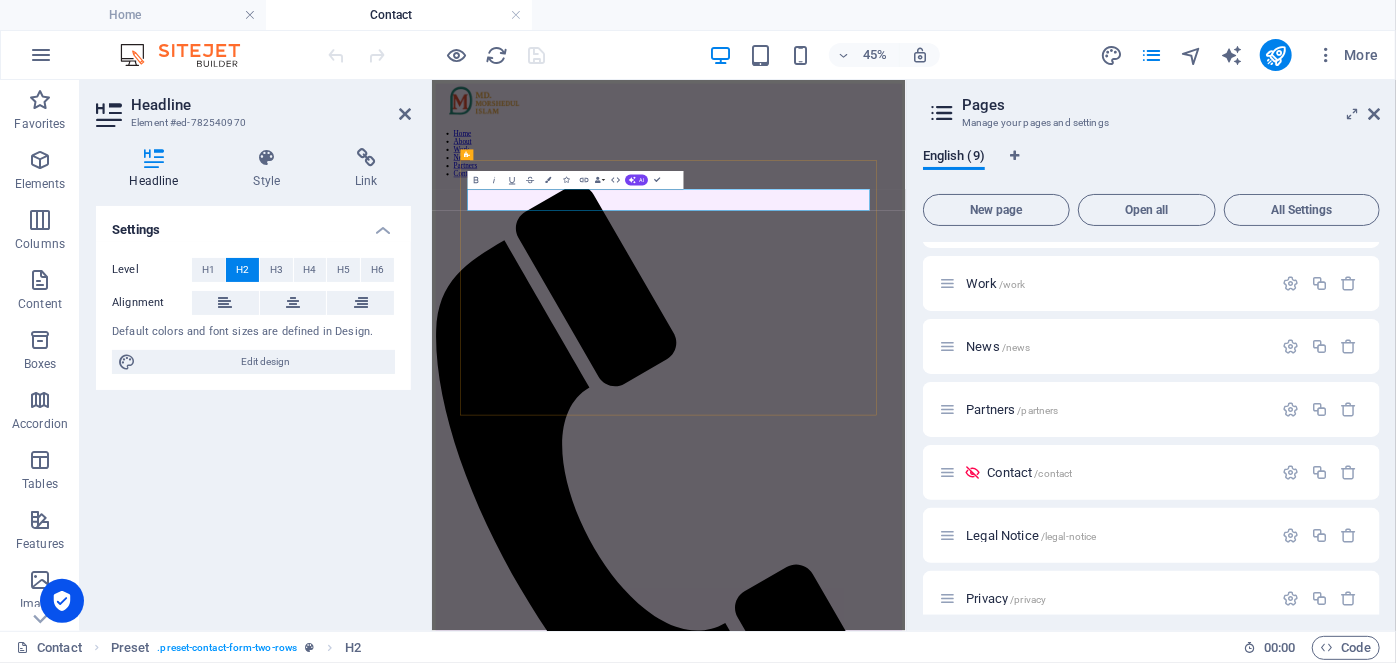 drag, startPoint x: 778, startPoint y: 344, endPoint x: 852, endPoint y: 339, distance: 74.168724 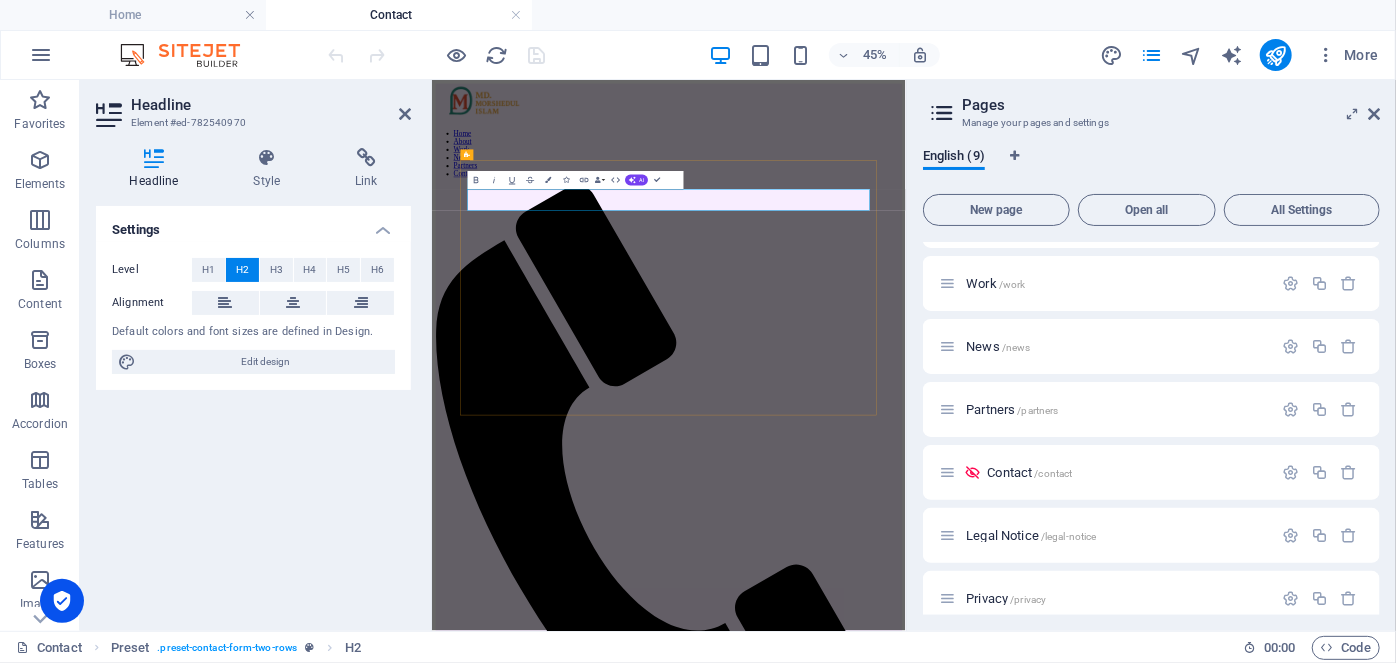 type 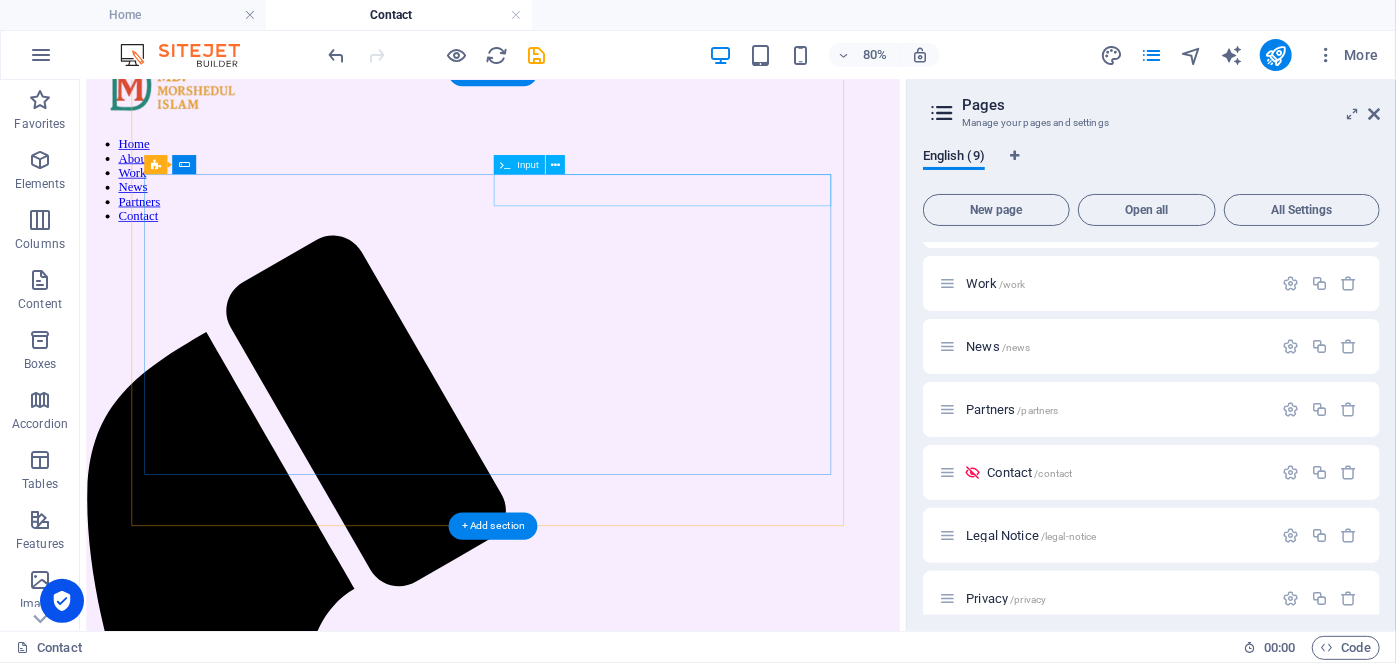 scroll, scrollTop: 0, scrollLeft: 0, axis: both 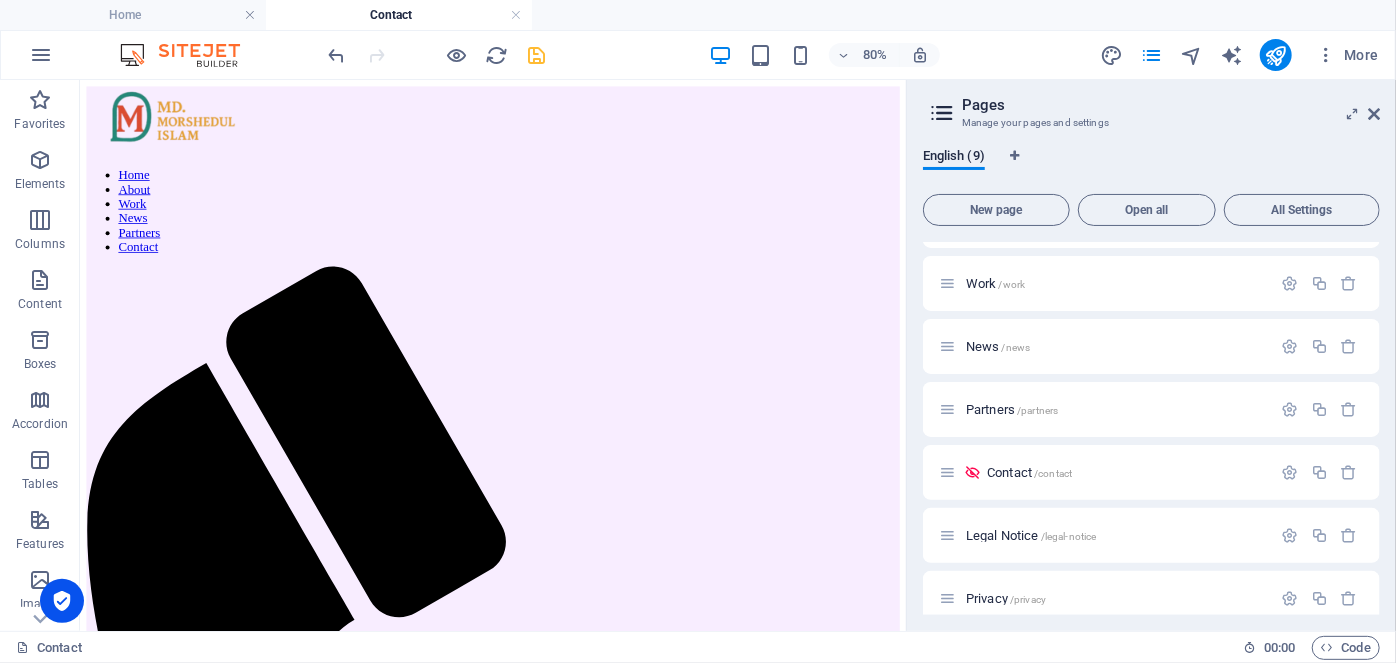click at bounding box center [537, 55] 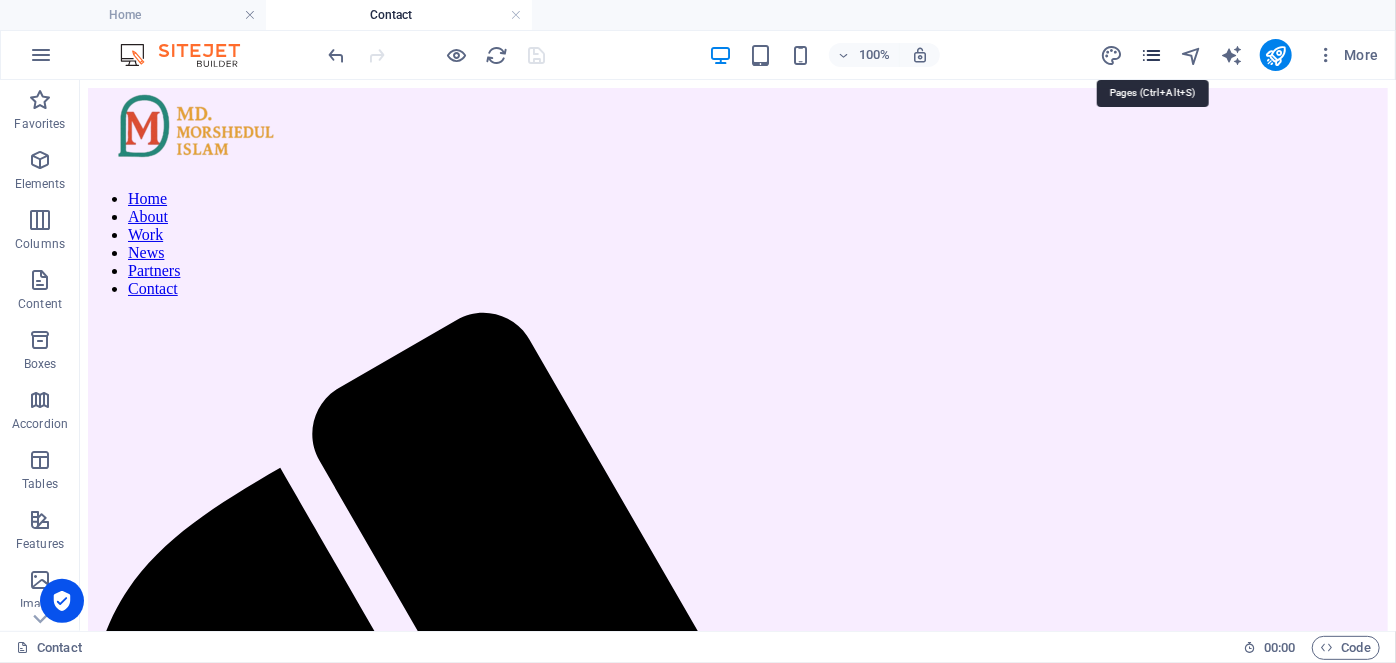 click at bounding box center (1151, 55) 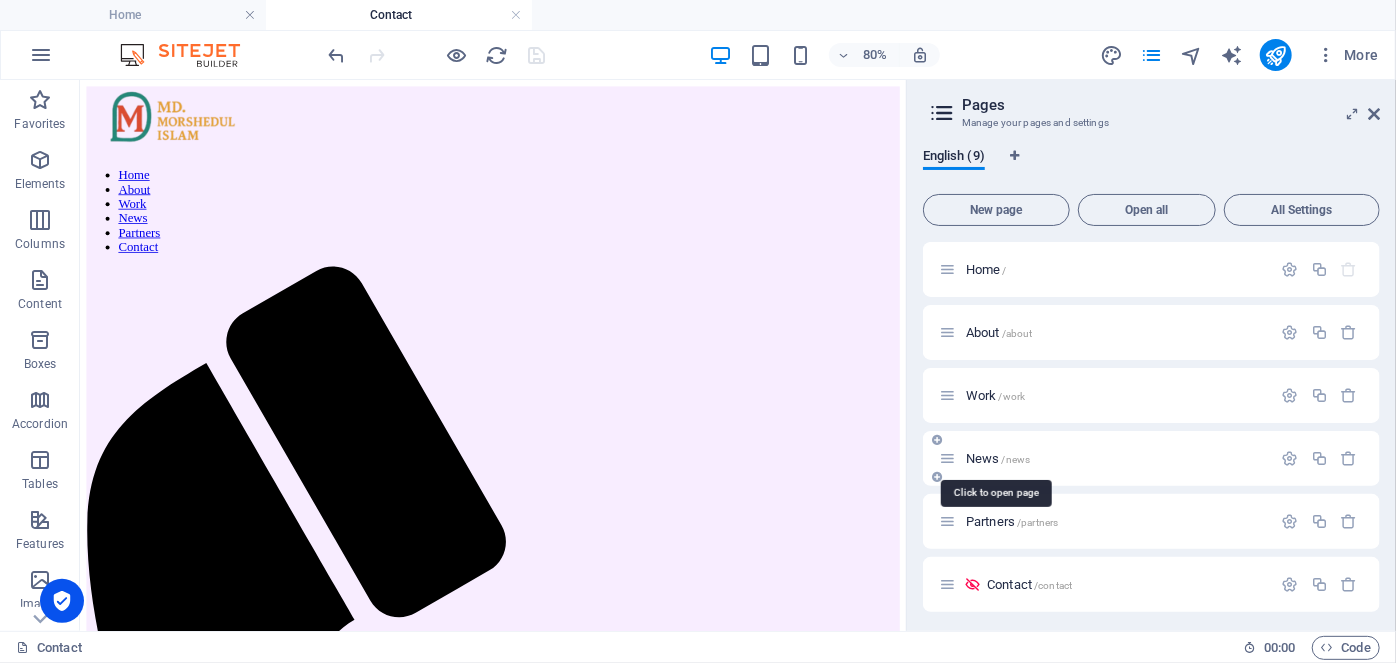 click on "/news" at bounding box center (1016, 459) 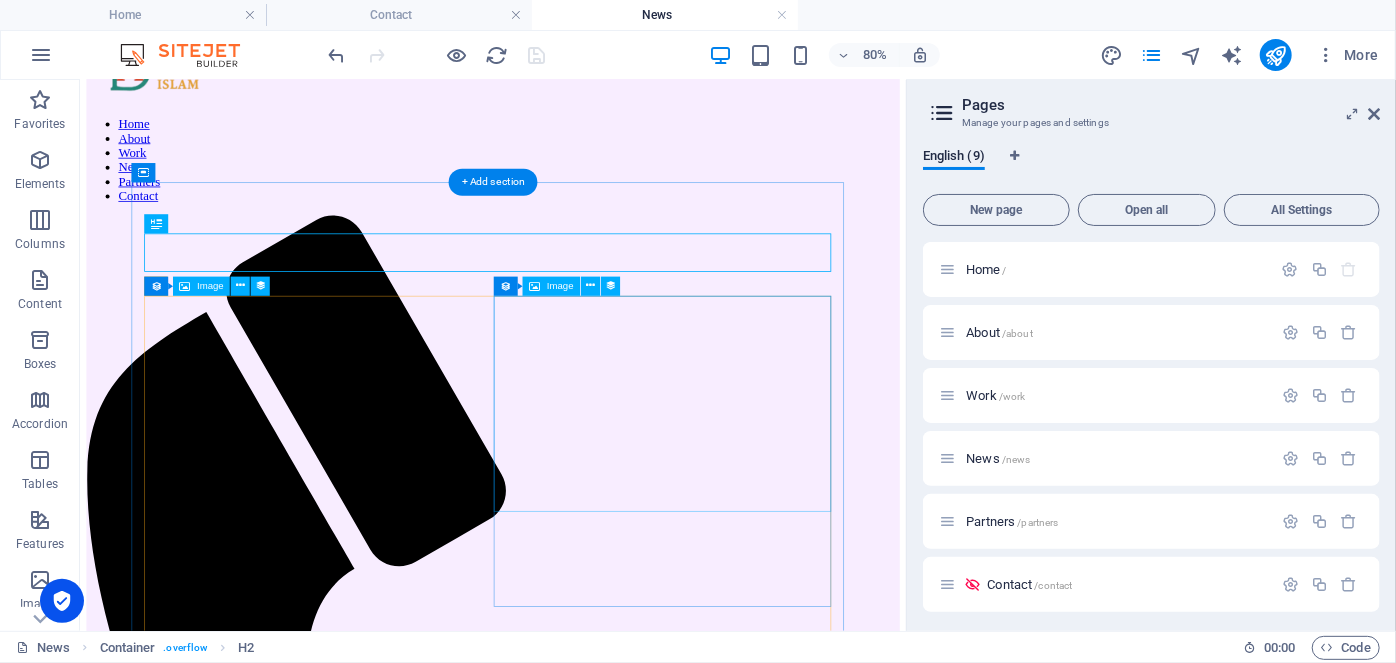 scroll, scrollTop: 90, scrollLeft: 0, axis: vertical 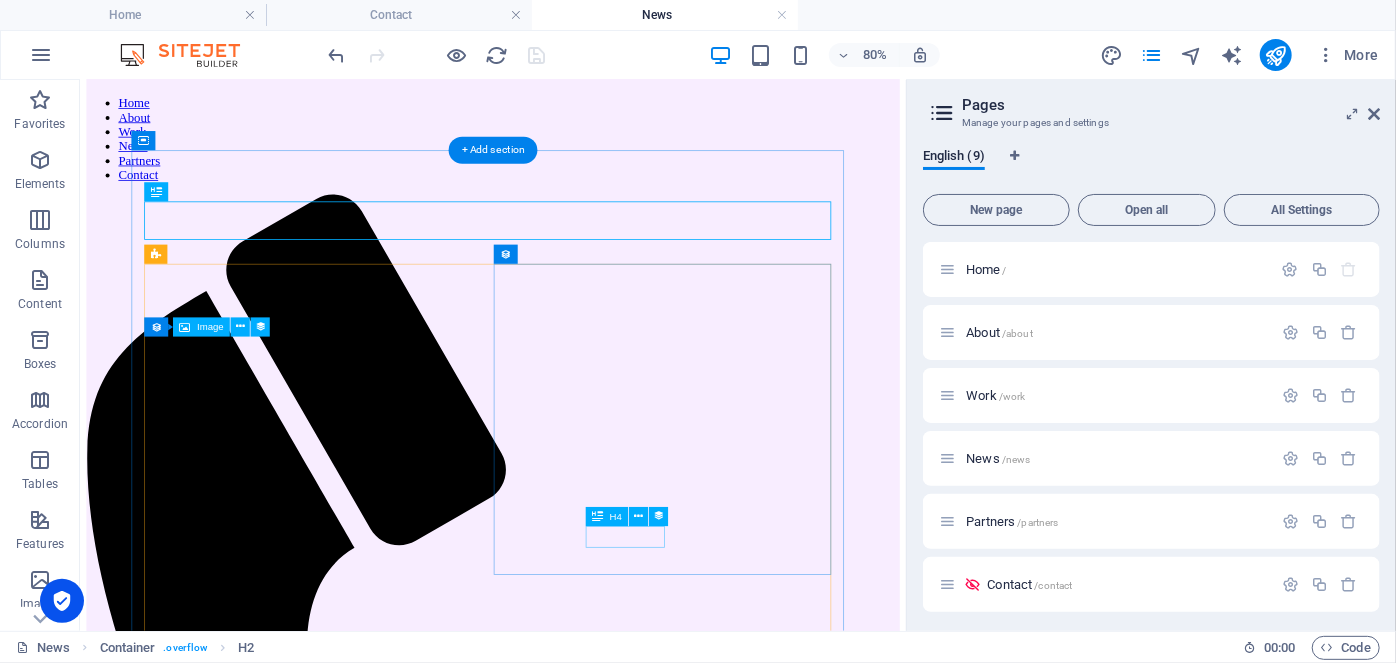 click on "[PERSON_NAME]" at bounding box center [595, 2582] 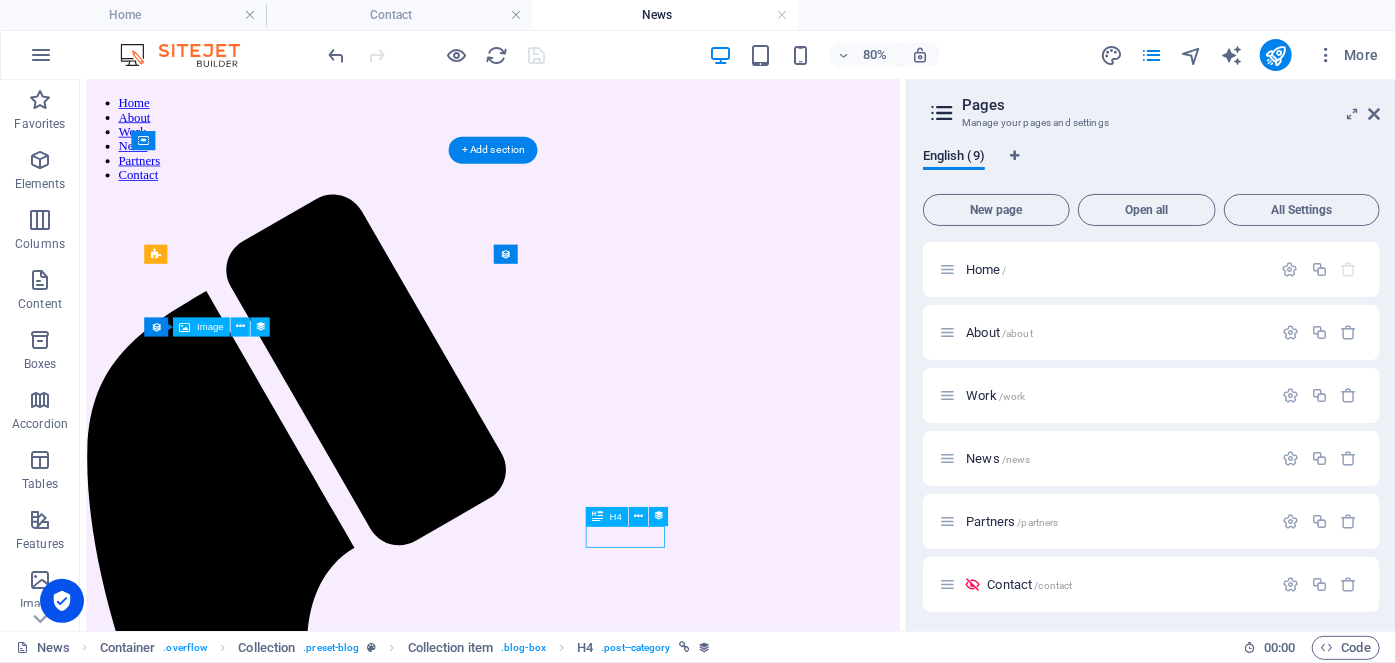 click on "[PERSON_NAME]" at bounding box center (595, 2582) 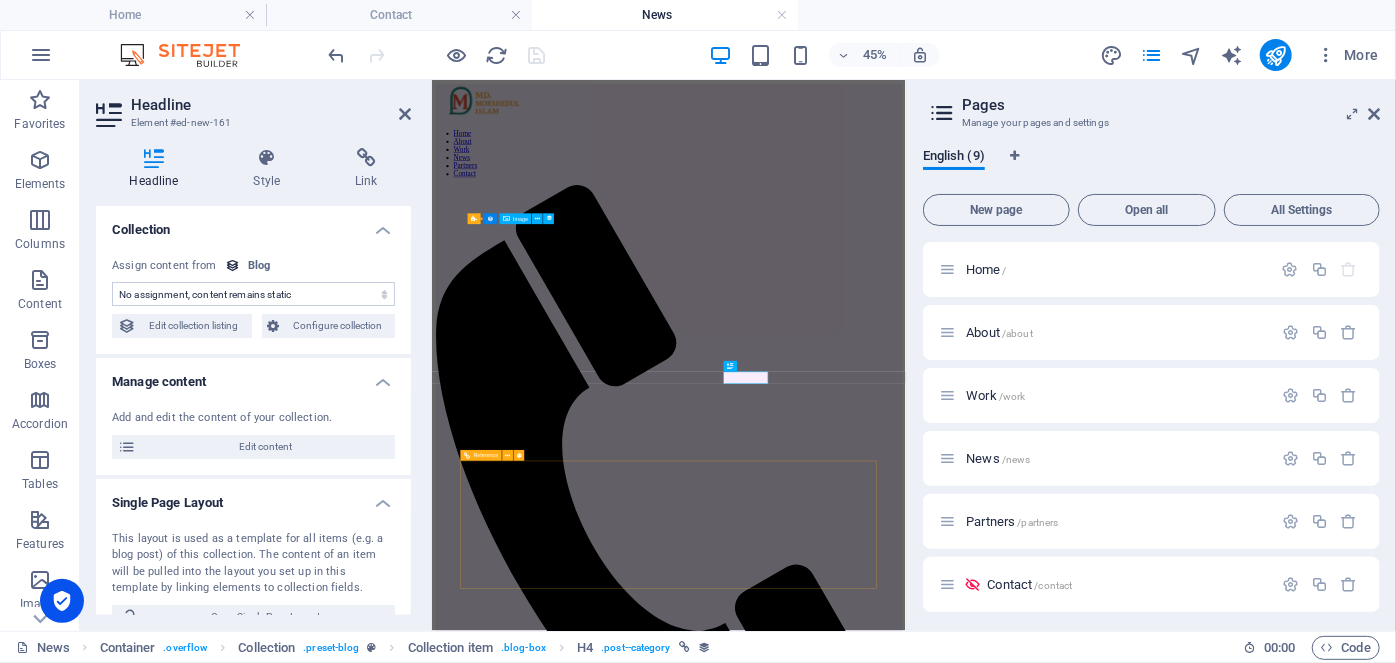 select on "author" 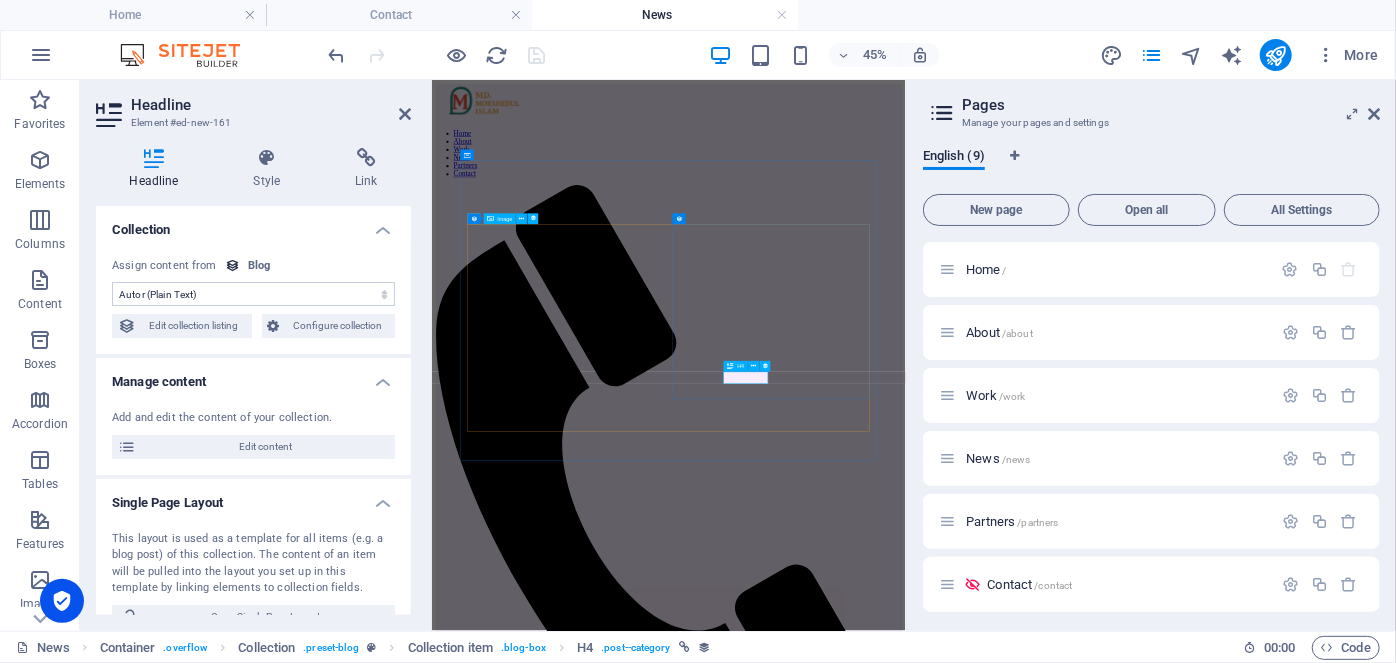 click on "[PERSON_NAME]" at bounding box center (957, 2699) 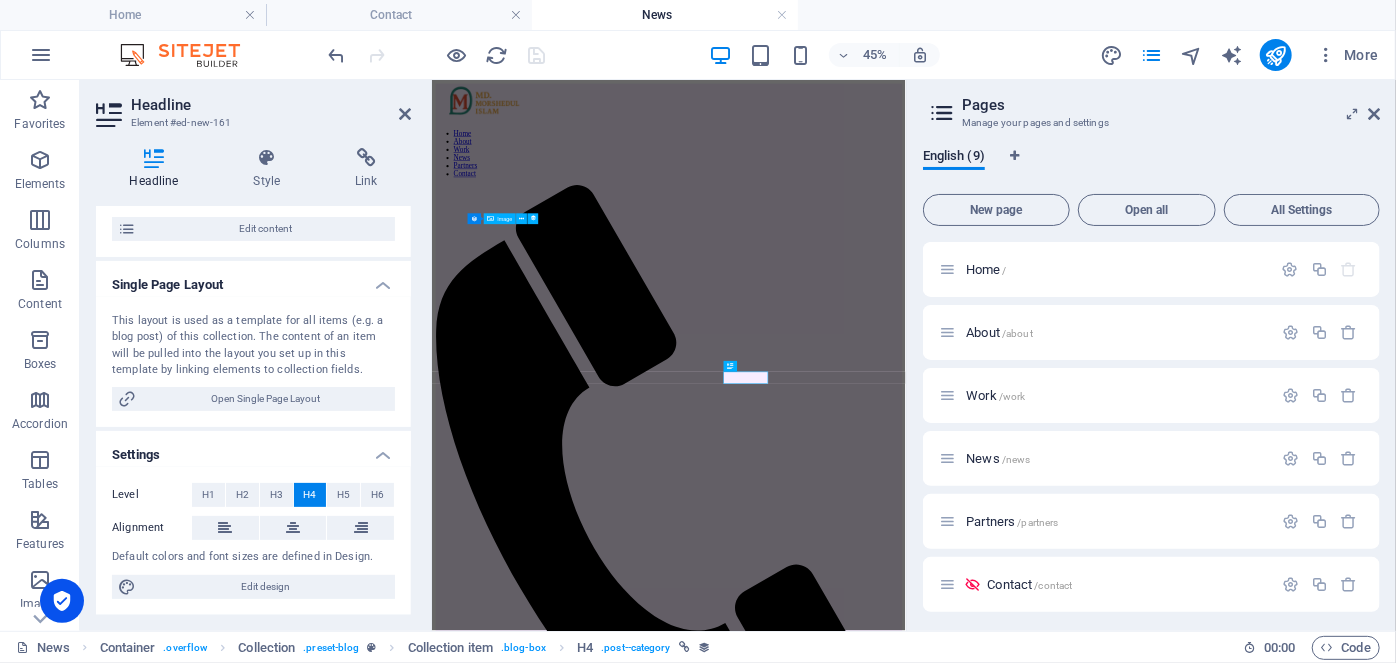 scroll, scrollTop: 0, scrollLeft: 0, axis: both 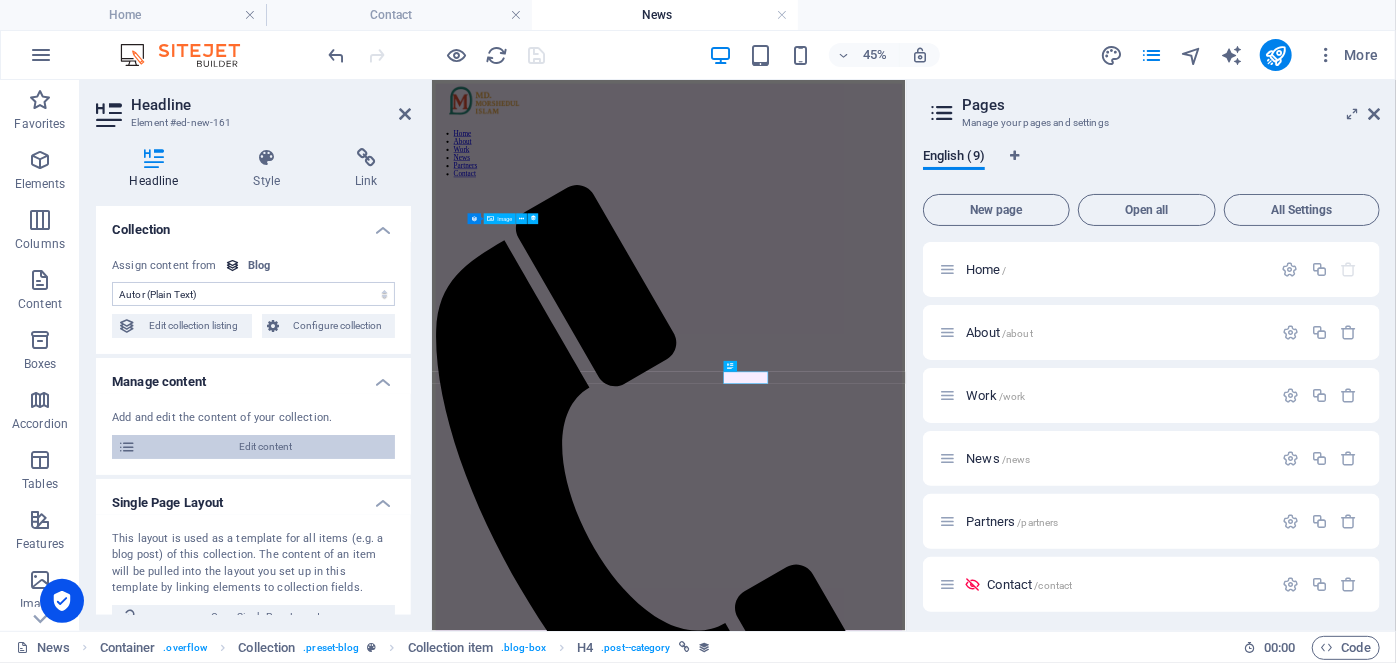click on "Edit content" at bounding box center [265, 447] 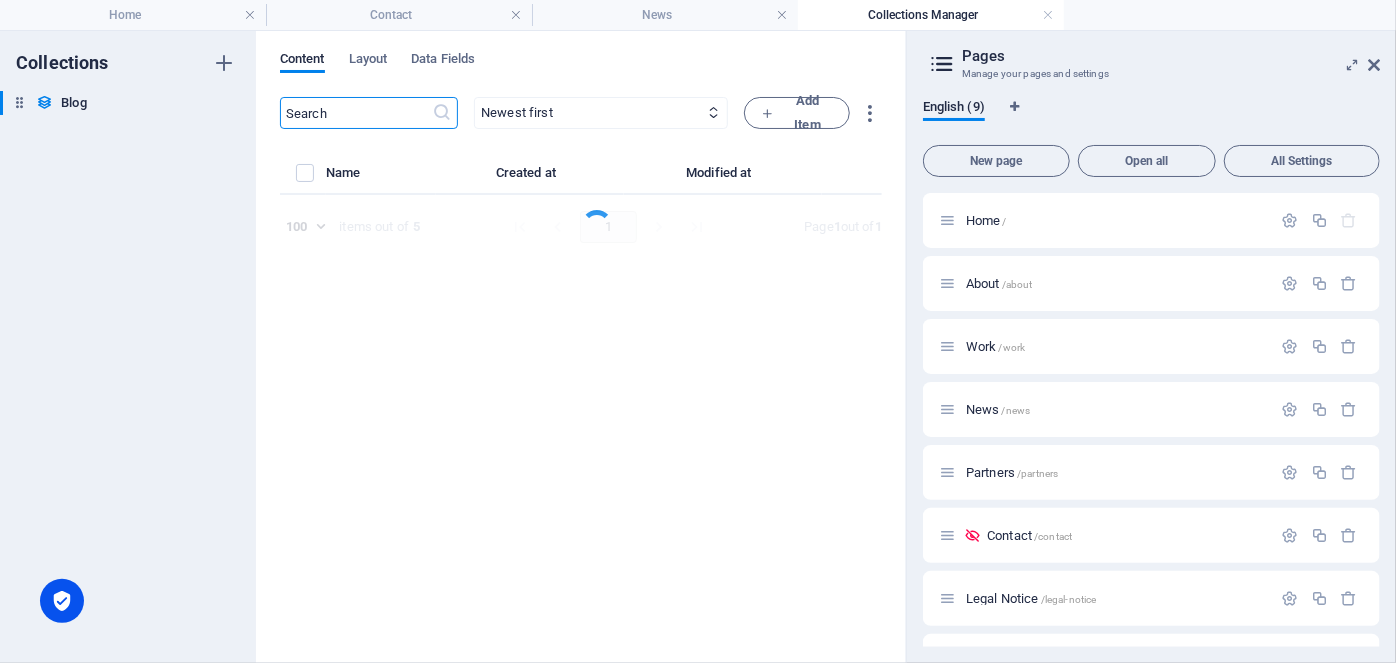 select on "Category 2" 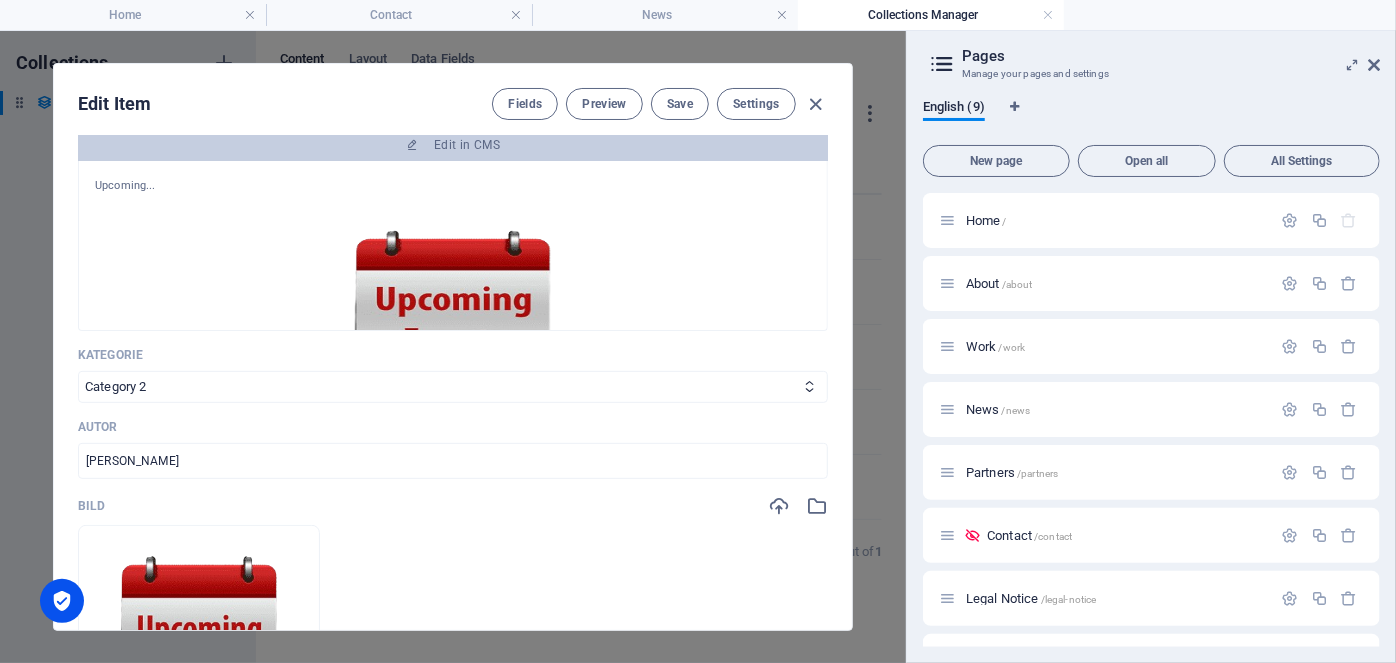scroll, scrollTop: 454, scrollLeft: 0, axis: vertical 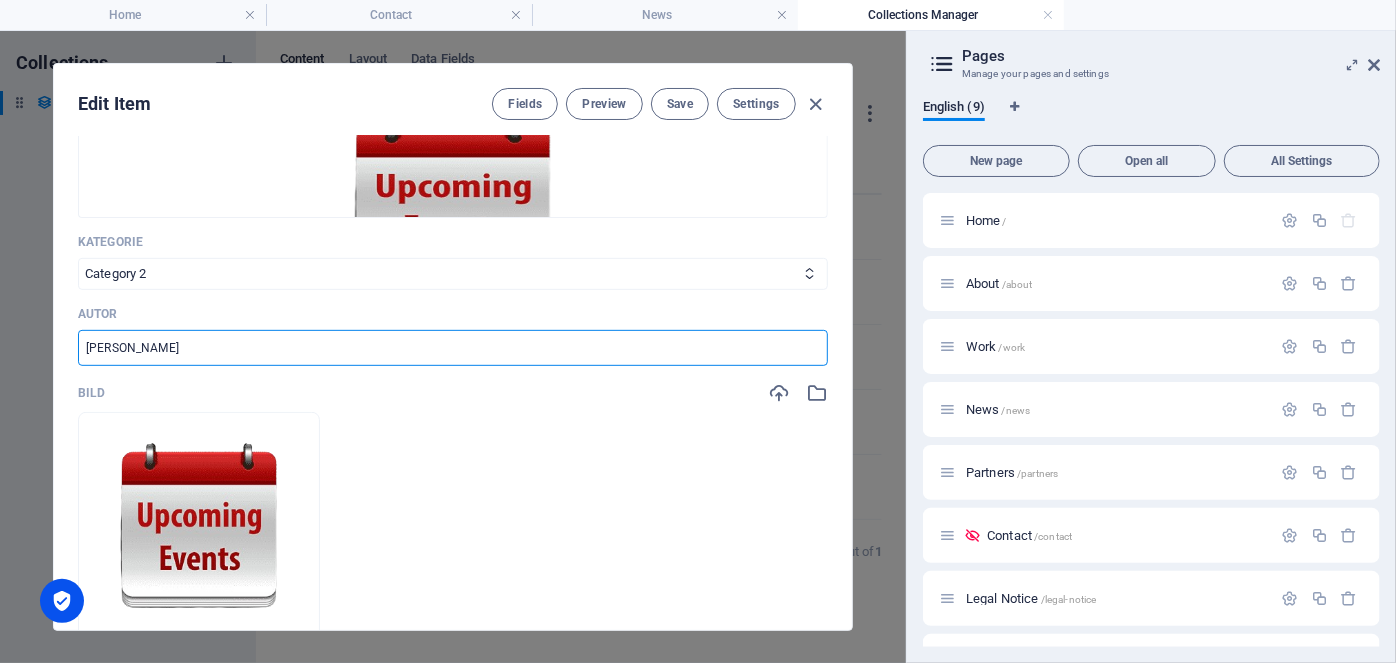 drag, startPoint x: 161, startPoint y: 350, endPoint x: 86, endPoint y: 349, distance: 75.00667 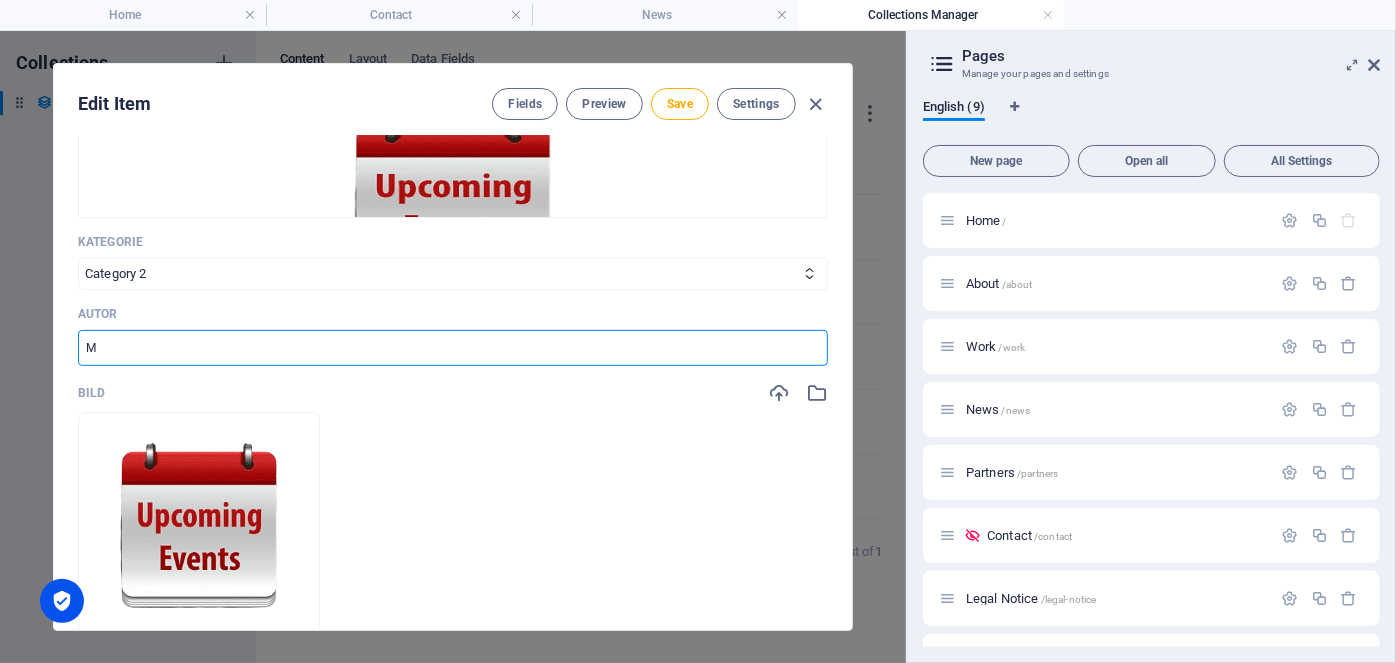 type on "Md. [PERSON_NAME][DEMOGRAPHIC_DATA]" 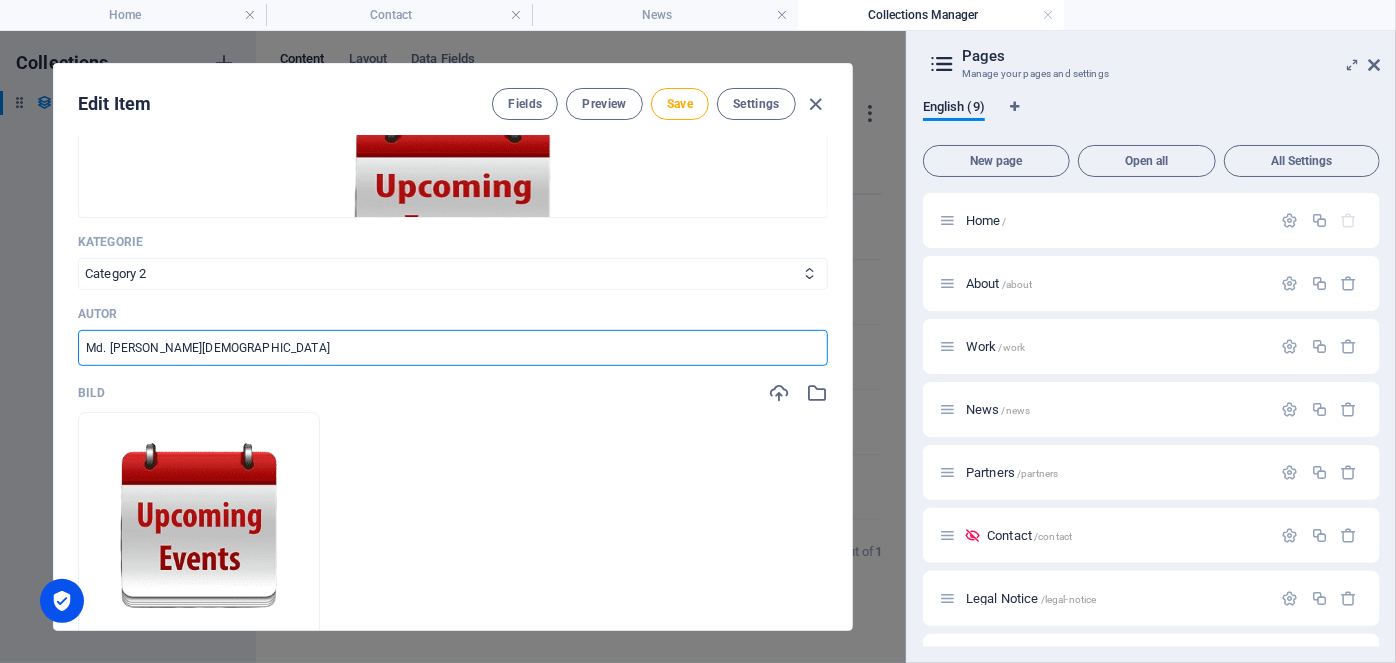 drag, startPoint x: 114, startPoint y: 350, endPoint x: 16, endPoint y: 350, distance: 98 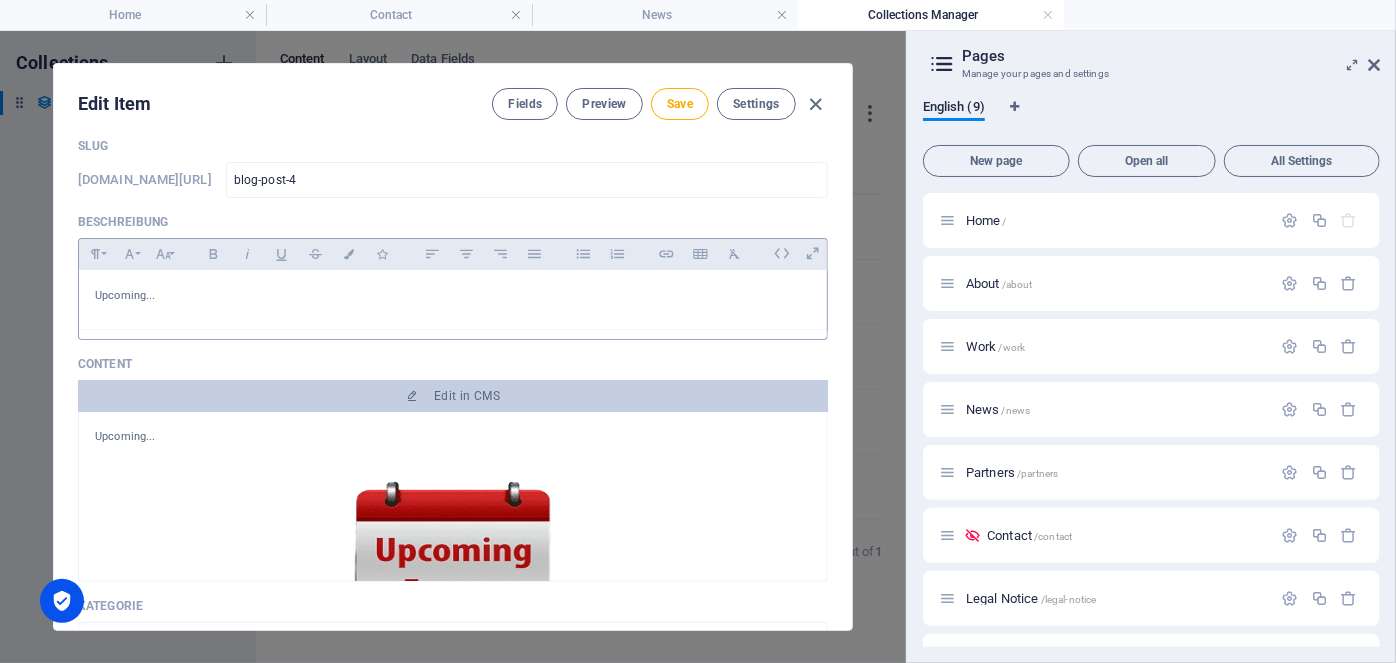 scroll, scrollTop: 0, scrollLeft: 0, axis: both 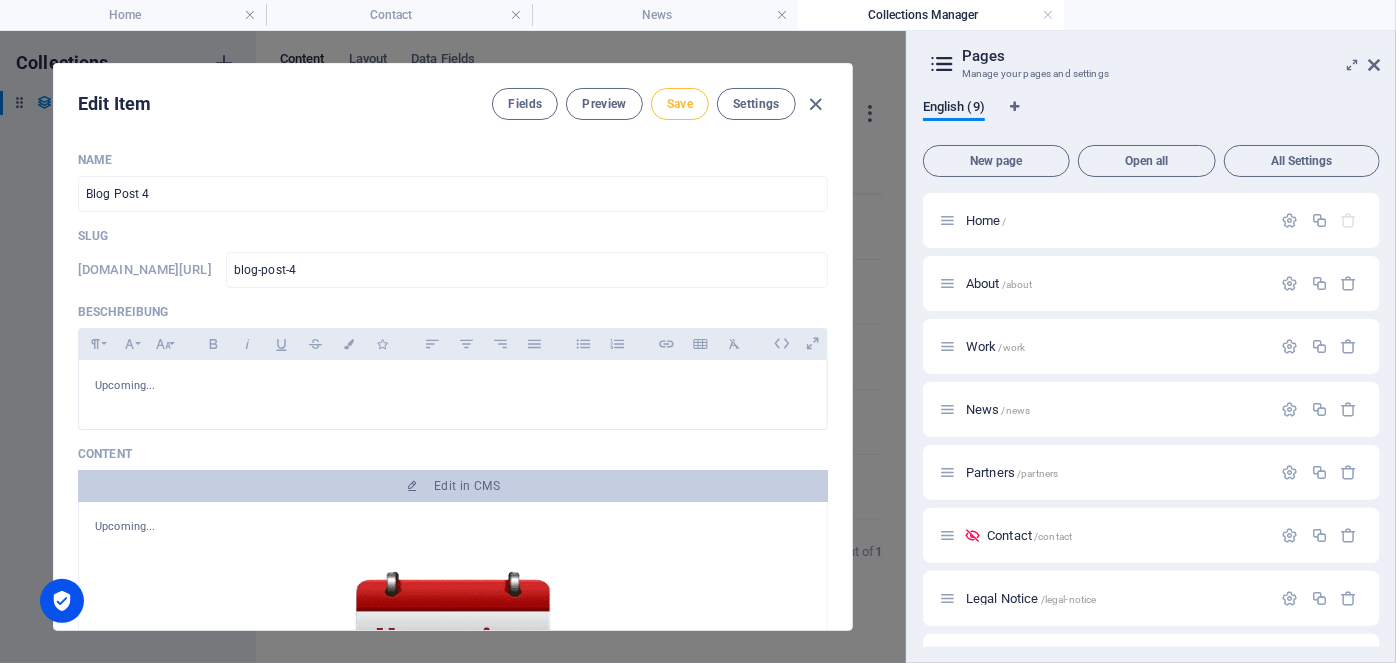 click on "Save" at bounding box center (680, 104) 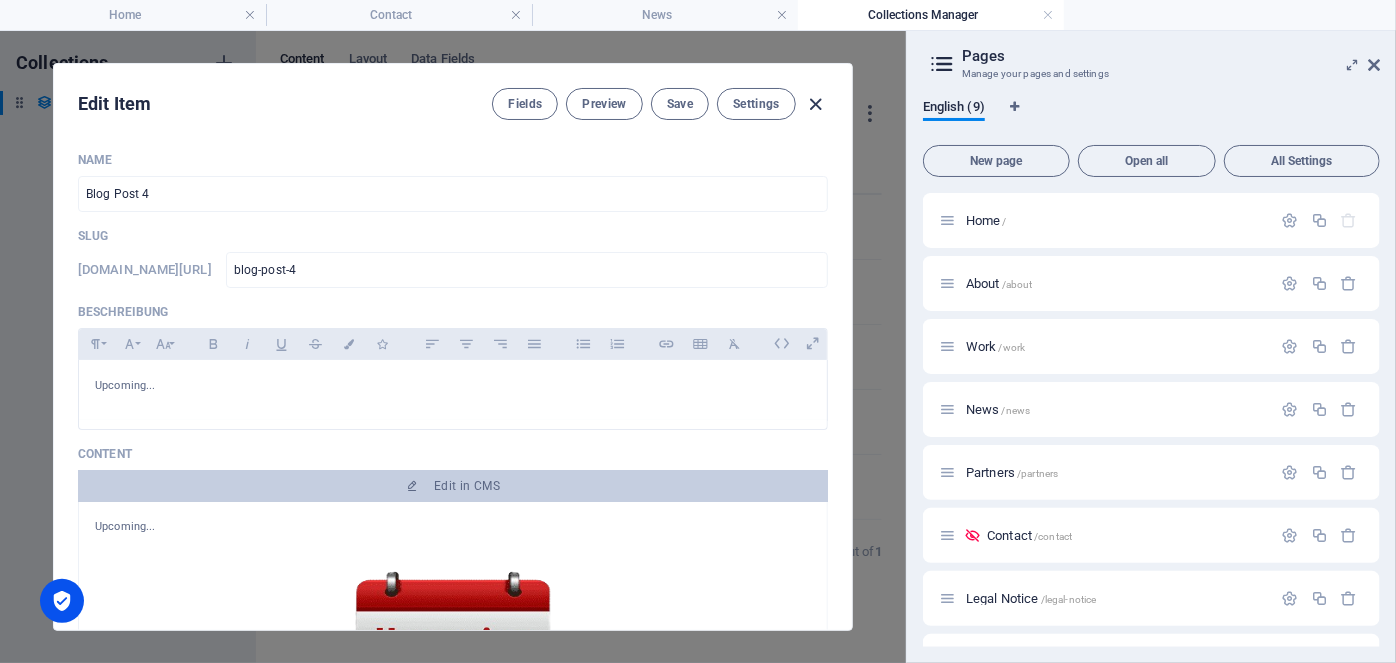click at bounding box center [816, 104] 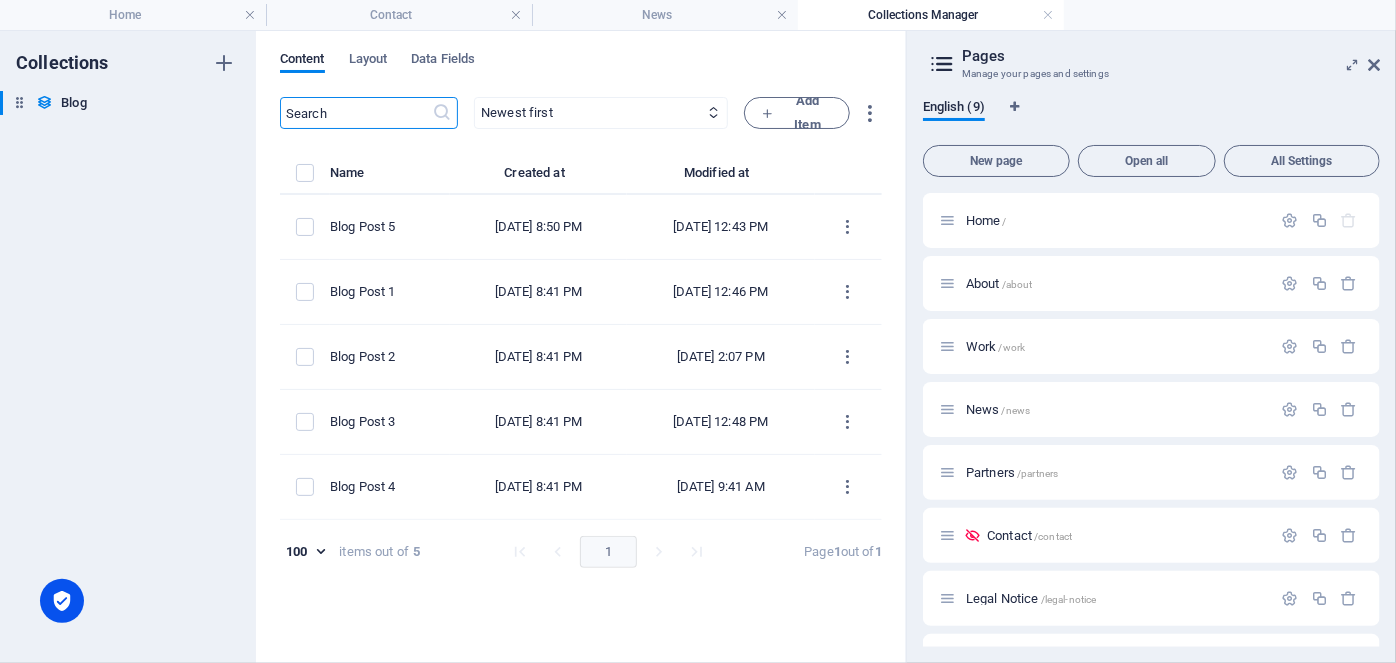 type on "[DATE]" 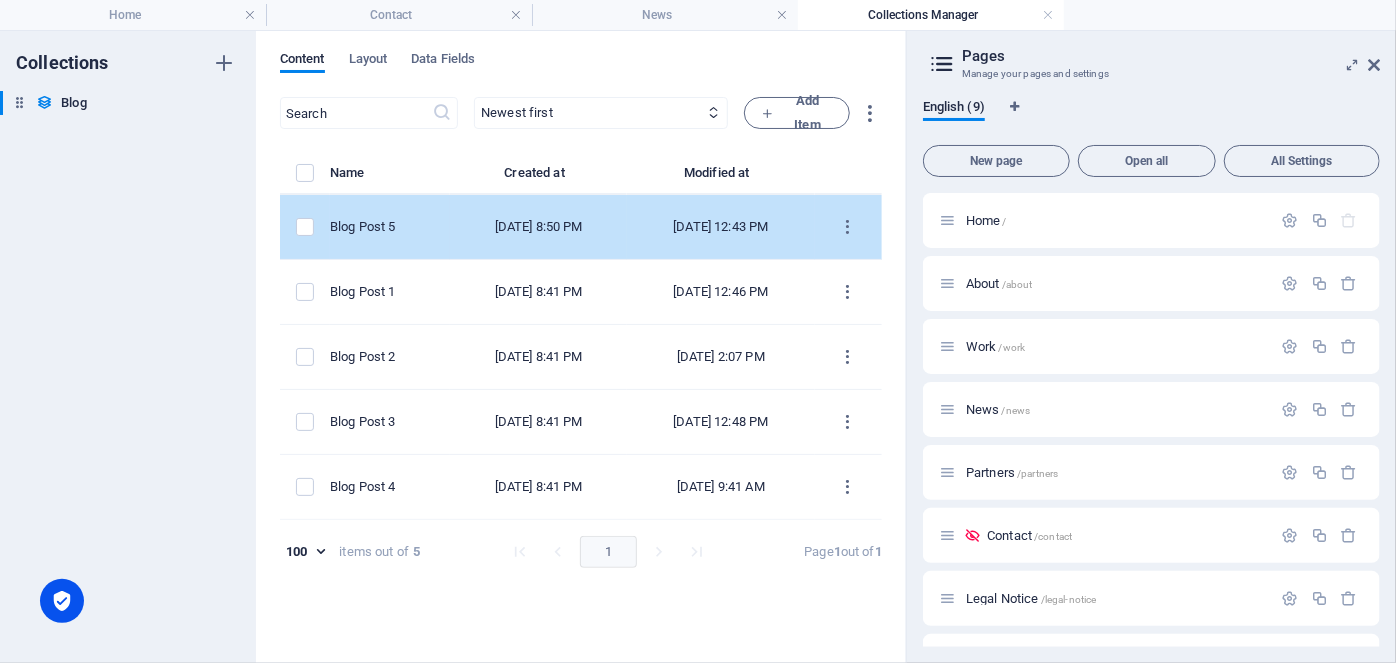 click on "[DATE] 8:50 PM" at bounding box center [538, 227] 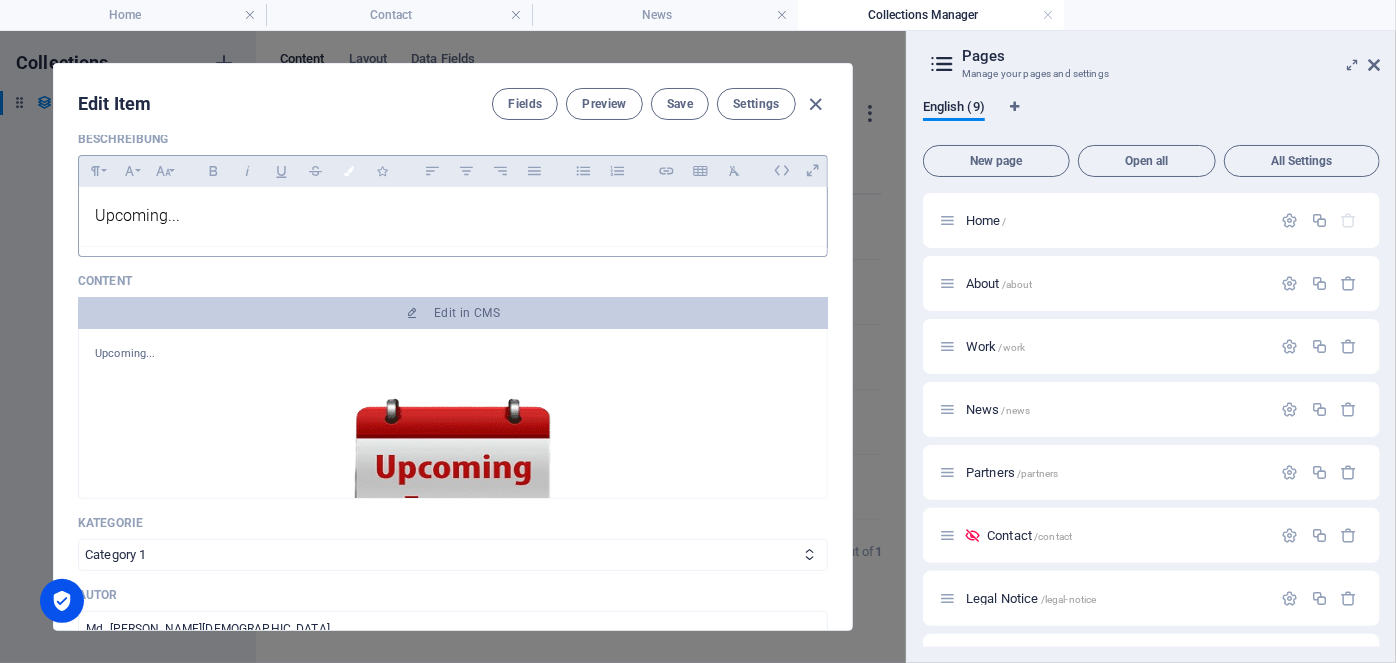 scroll, scrollTop: 181, scrollLeft: 0, axis: vertical 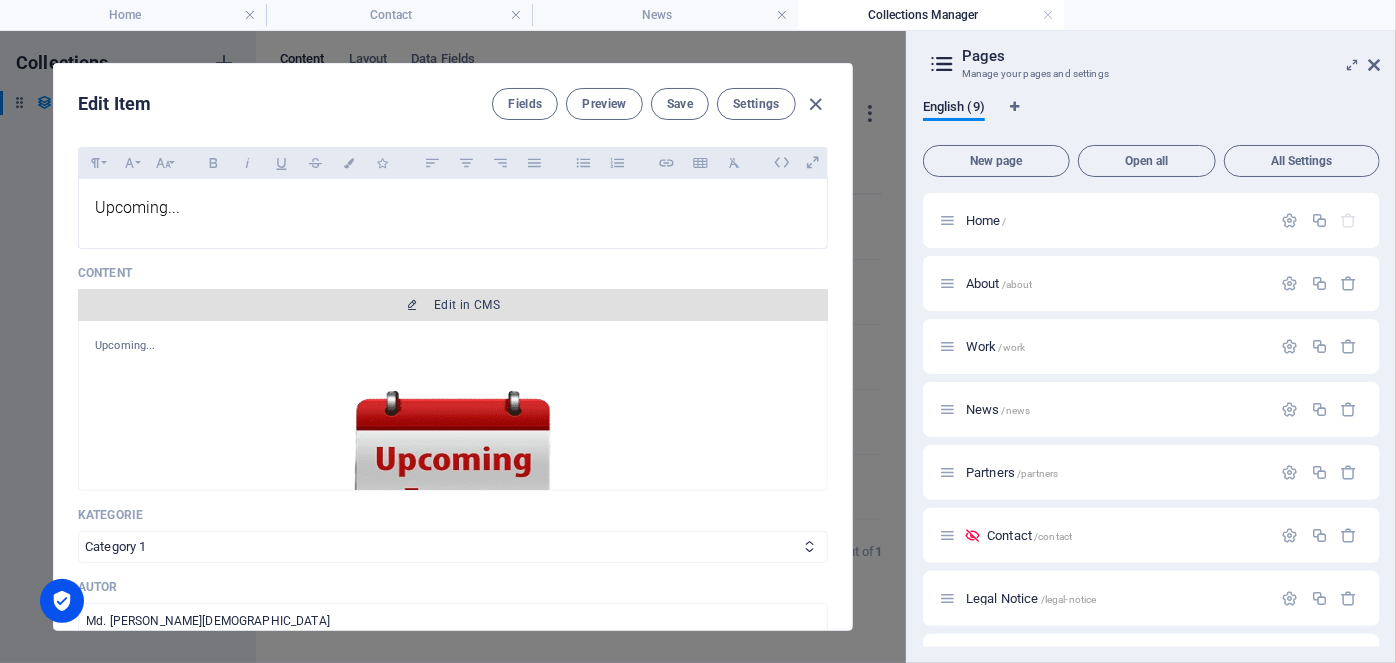 click on "Edit in CMS" at bounding box center [467, 305] 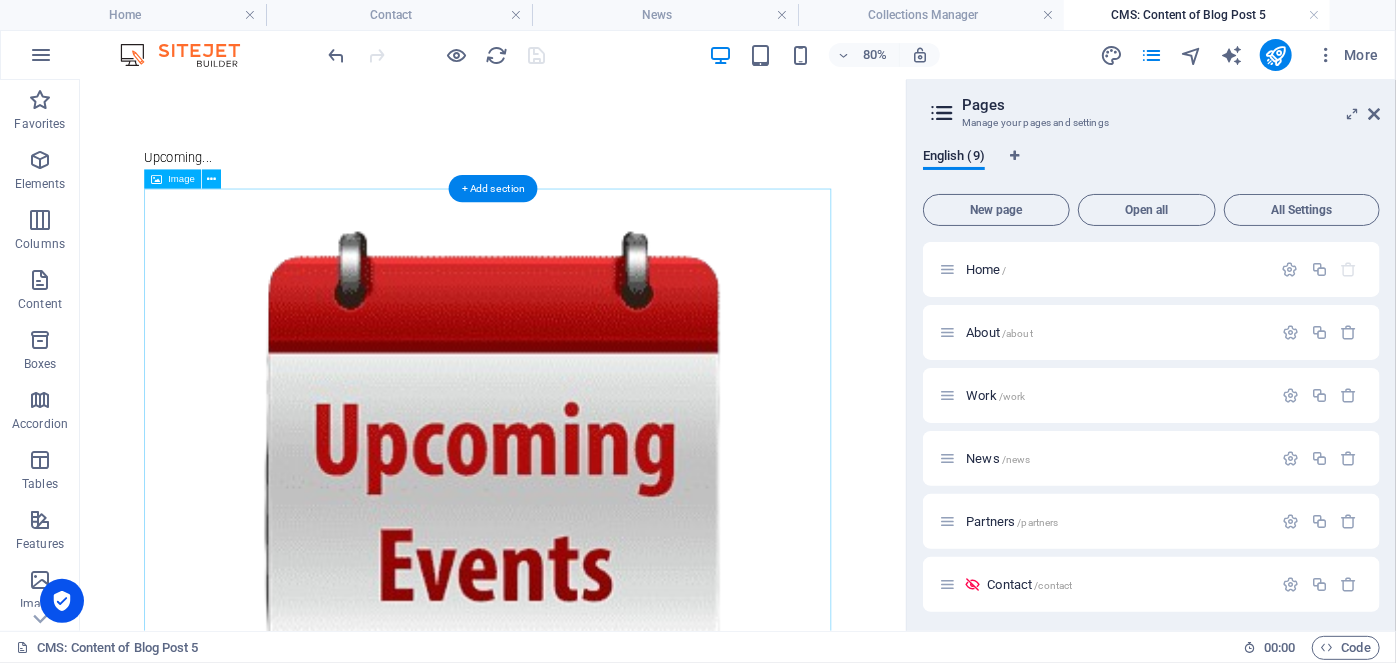 scroll, scrollTop: 0, scrollLeft: 0, axis: both 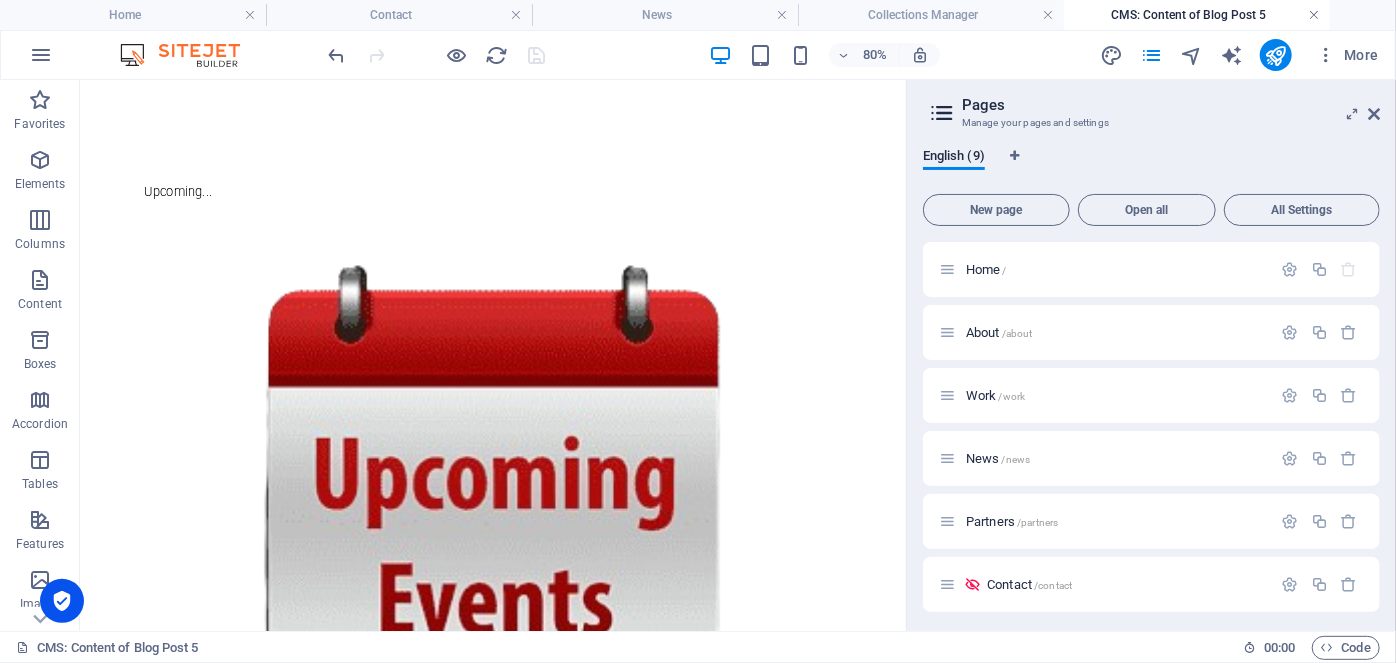click at bounding box center [1314, 15] 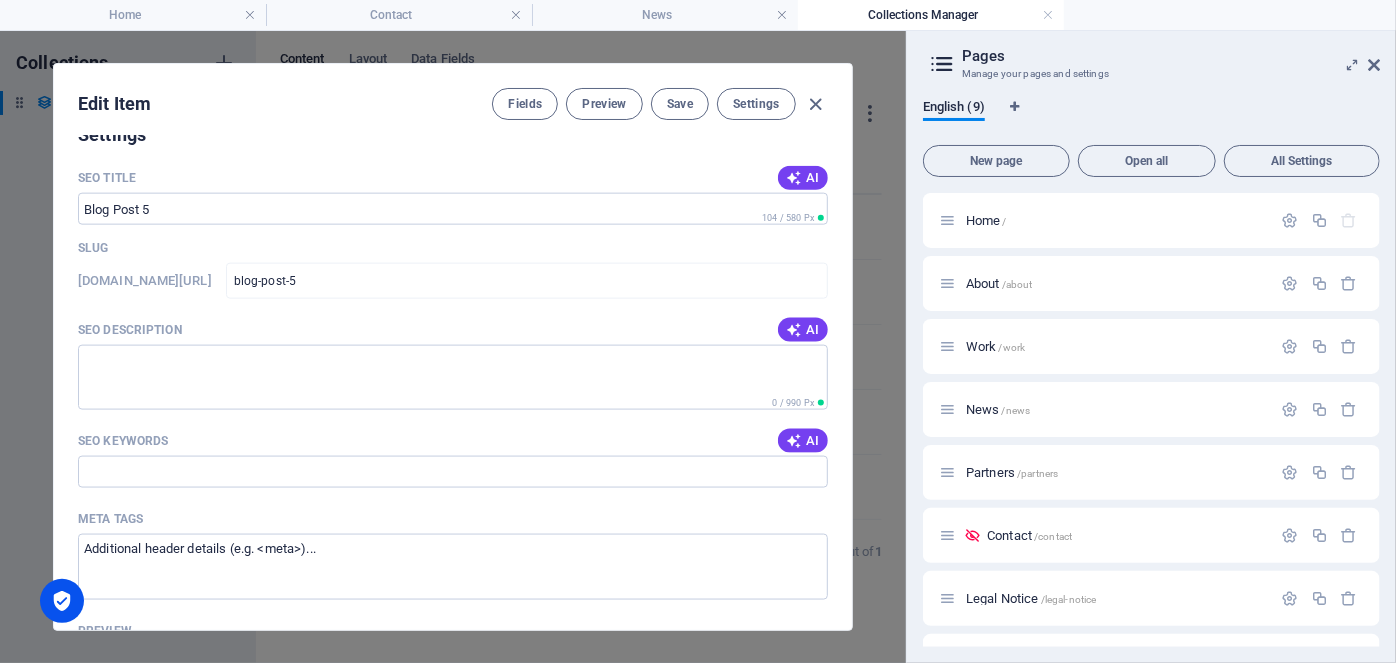 scroll, scrollTop: 1272, scrollLeft: 0, axis: vertical 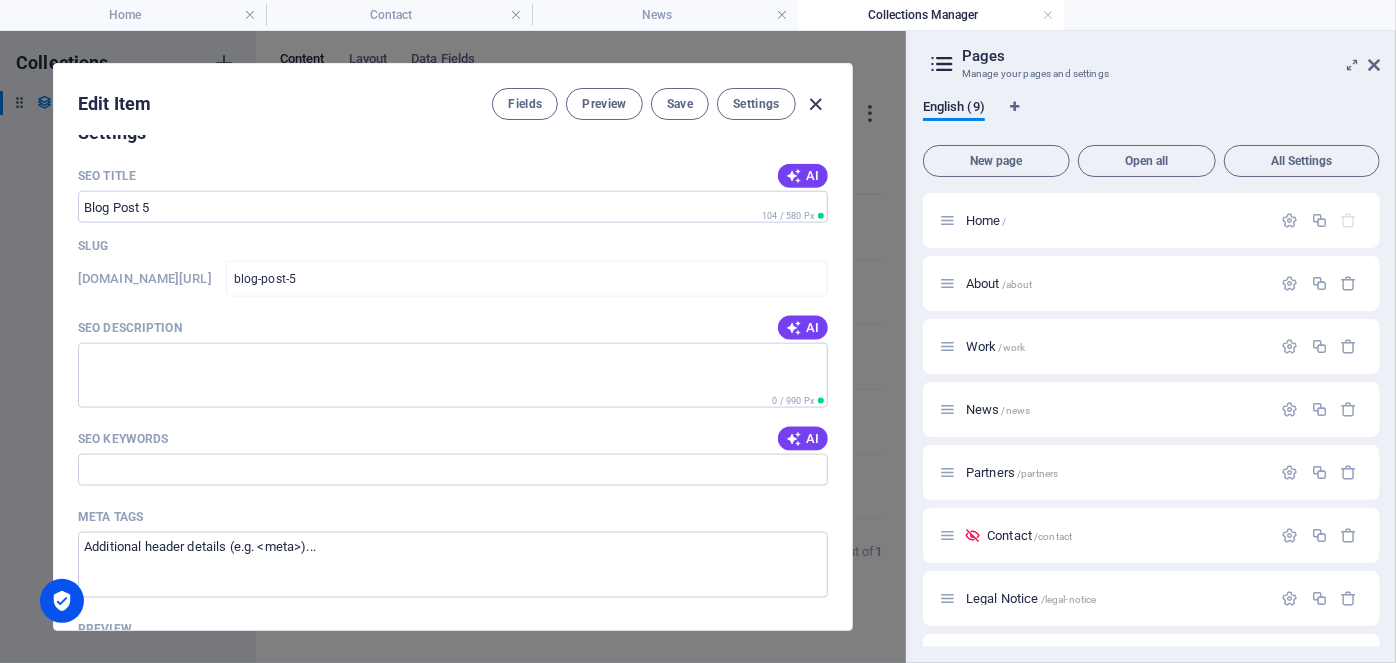 click at bounding box center [816, 104] 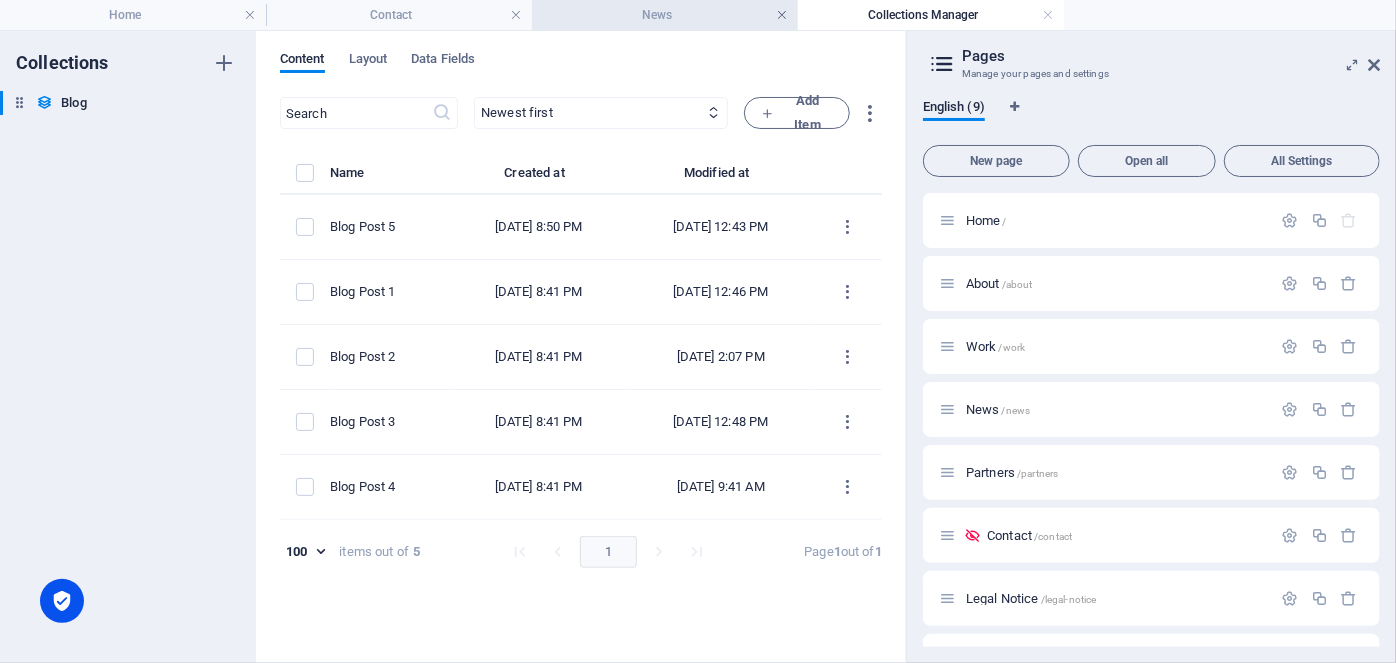 click at bounding box center [782, 15] 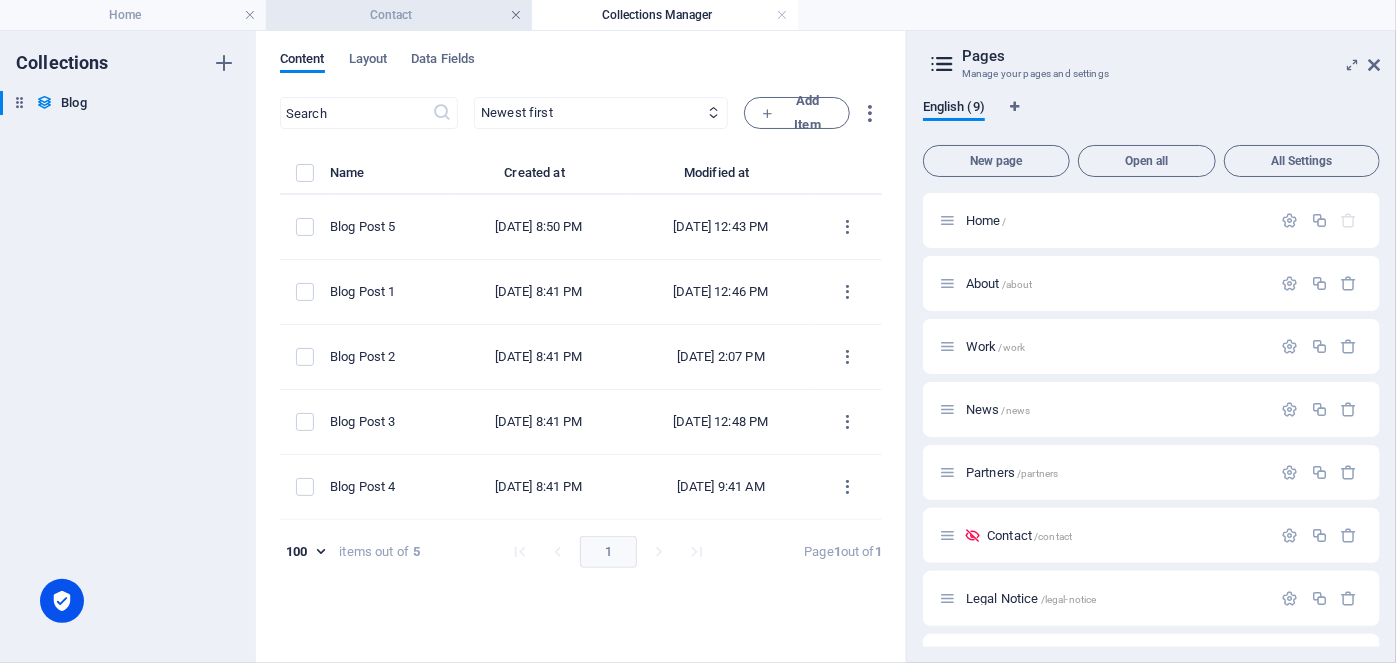 click at bounding box center (516, 15) 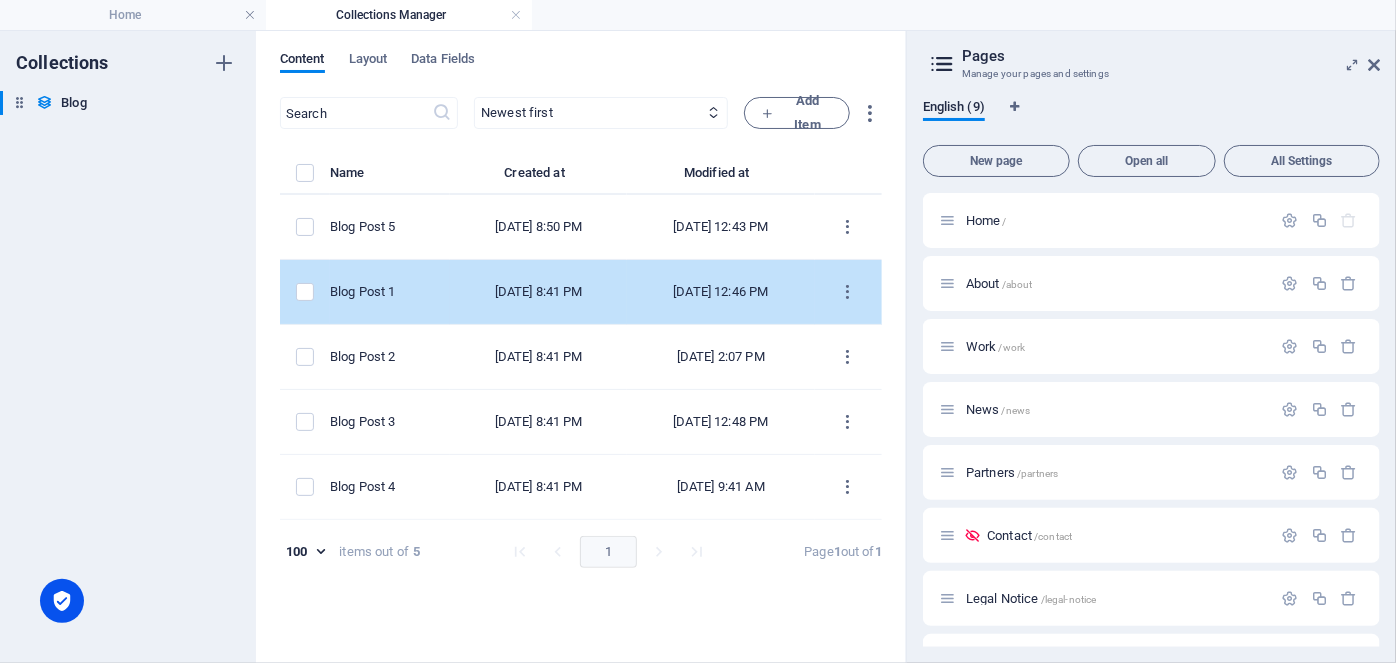 click on "[DATE] 8:41 PM" at bounding box center (538, 292) 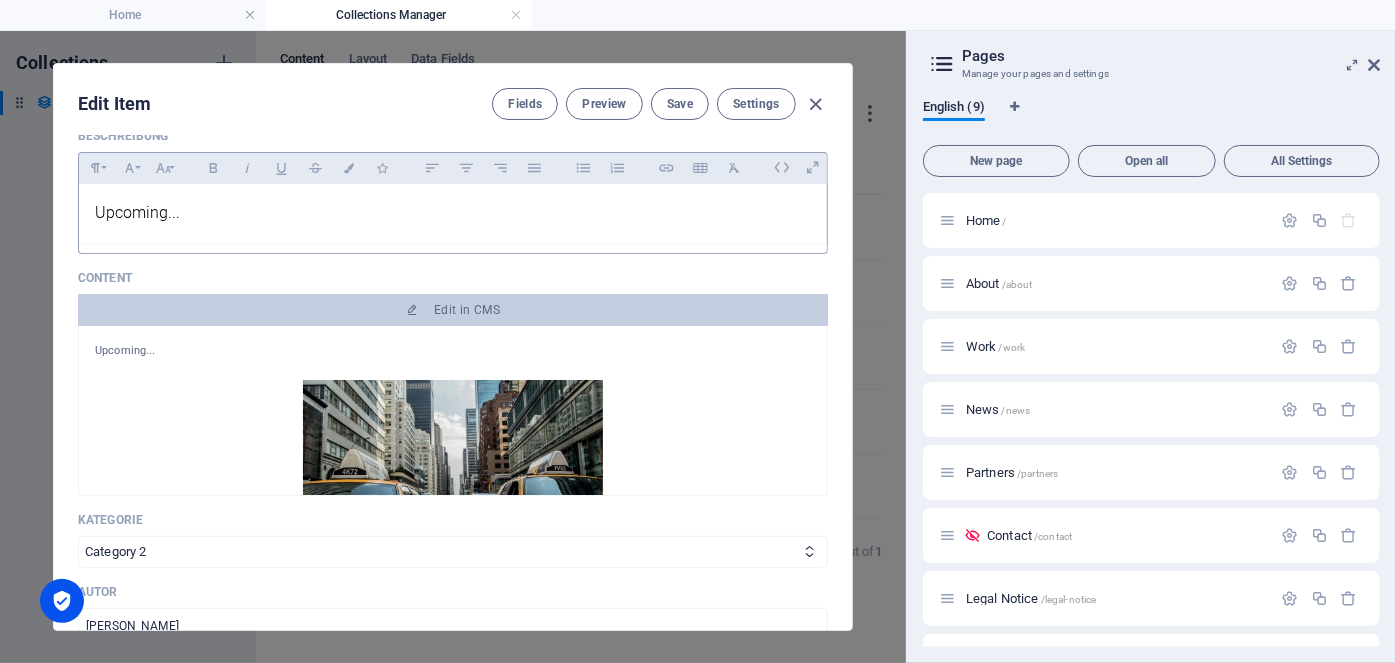scroll, scrollTop: 181, scrollLeft: 0, axis: vertical 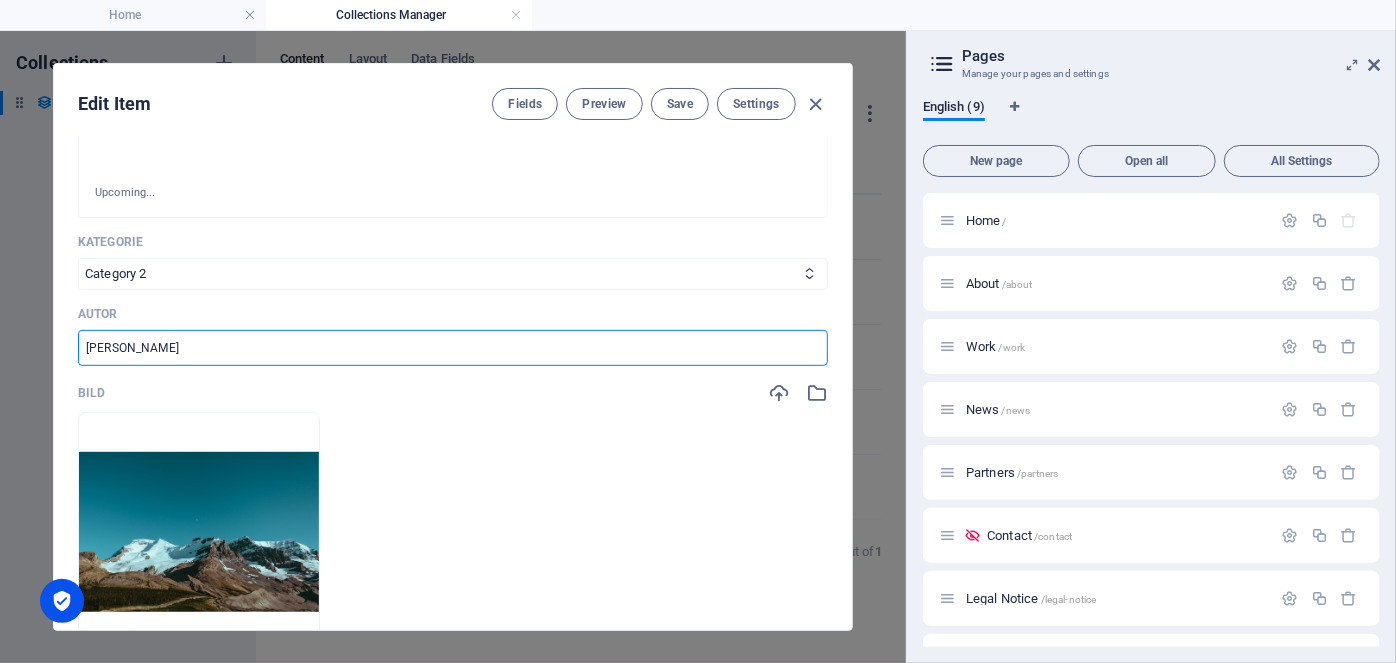 drag, startPoint x: 229, startPoint y: 338, endPoint x: 74, endPoint y: 347, distance: 155.26108 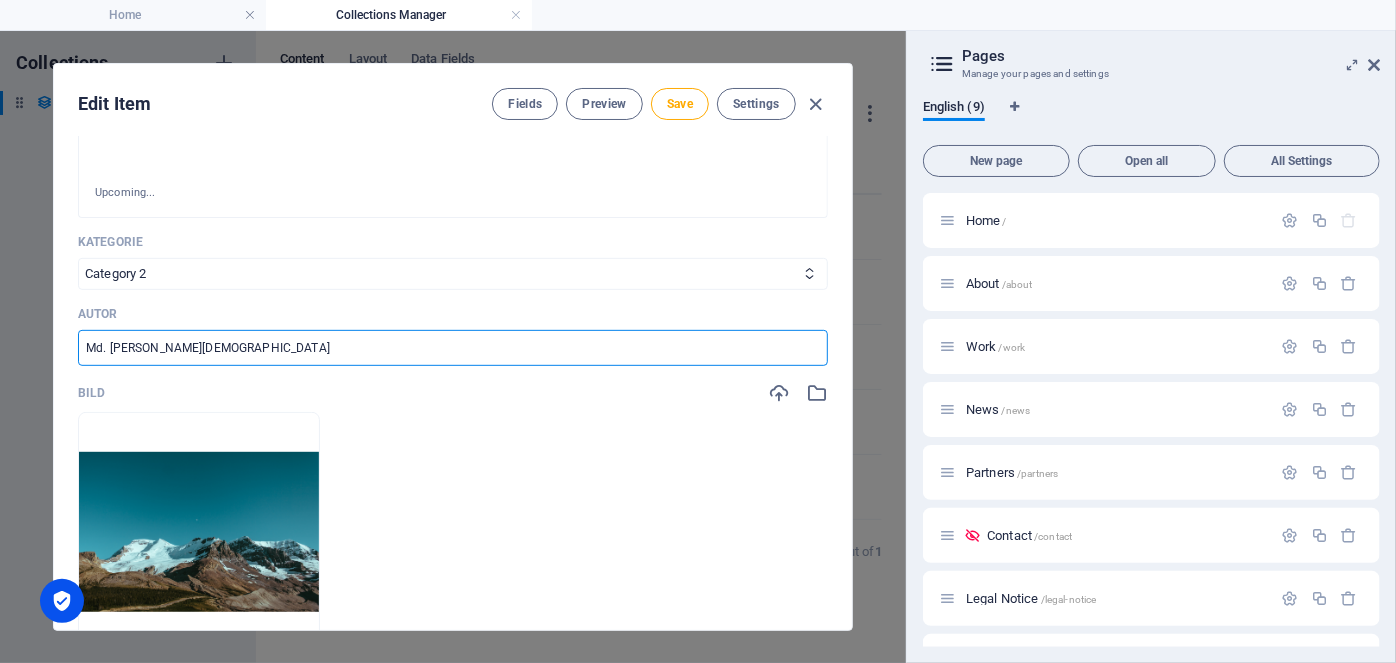 type on "Md. [PERSON_NAME][DEMOGRAPHIC_DATA]" 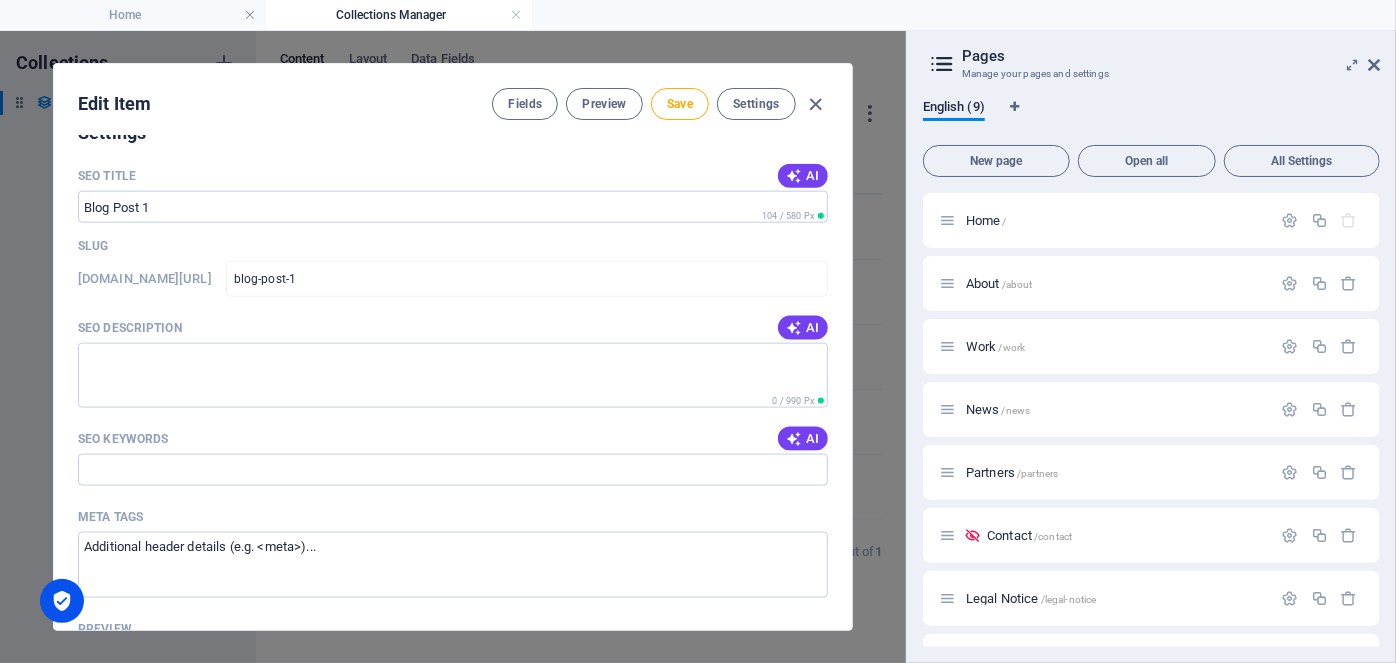 scroll, scrollTop: 727, scrollLeft: 0, axis: vertical 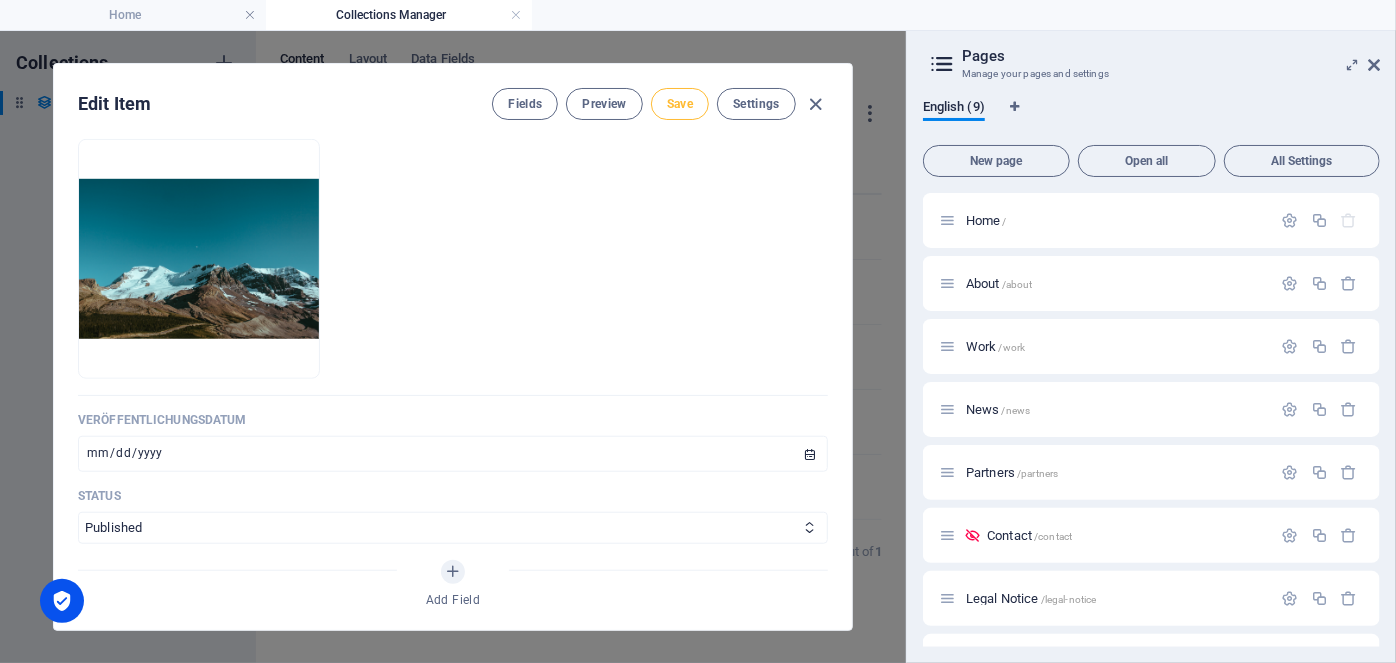 click on "Save" at bounding box center (680, 104) 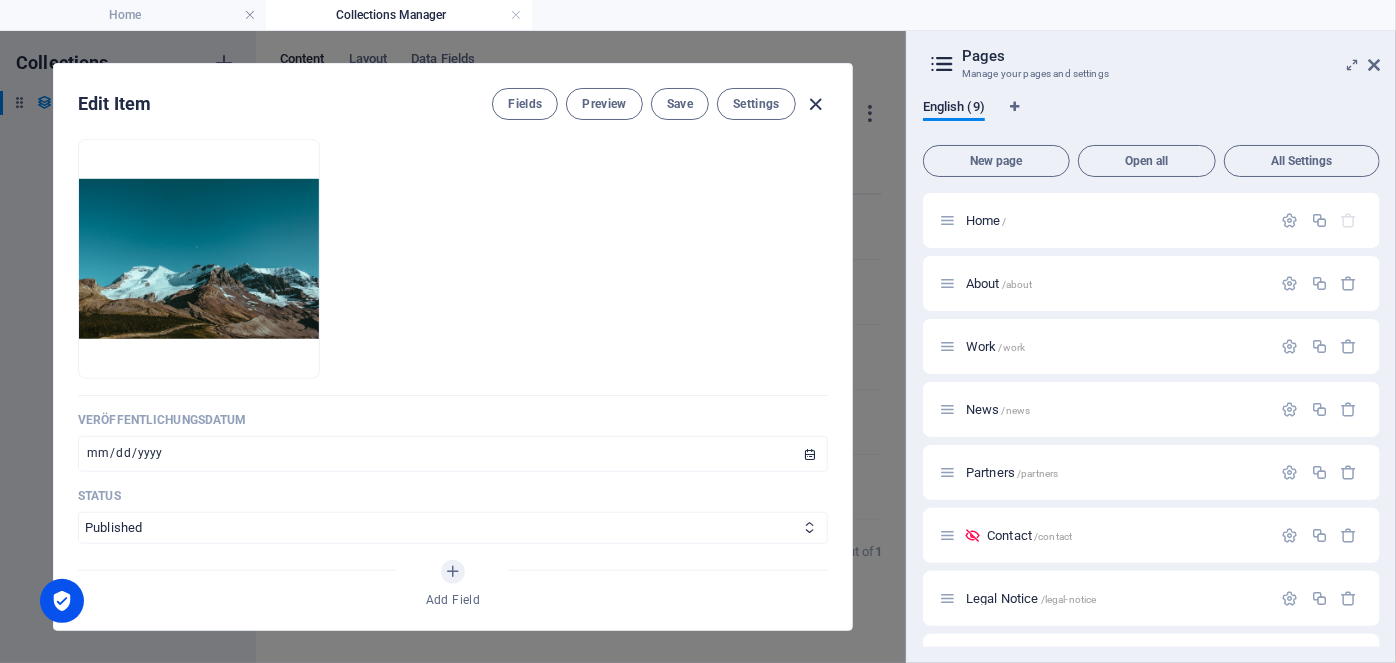 click at bounding box center (816, 104) 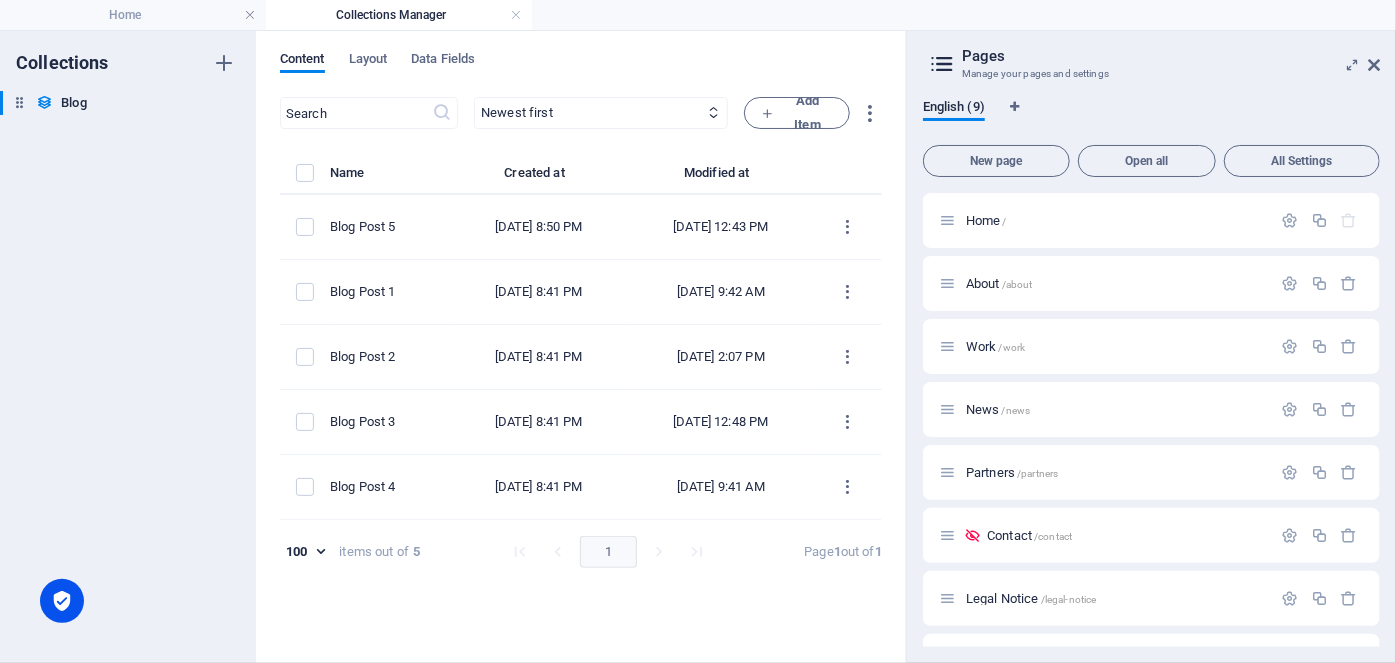 type on "[DATE]" 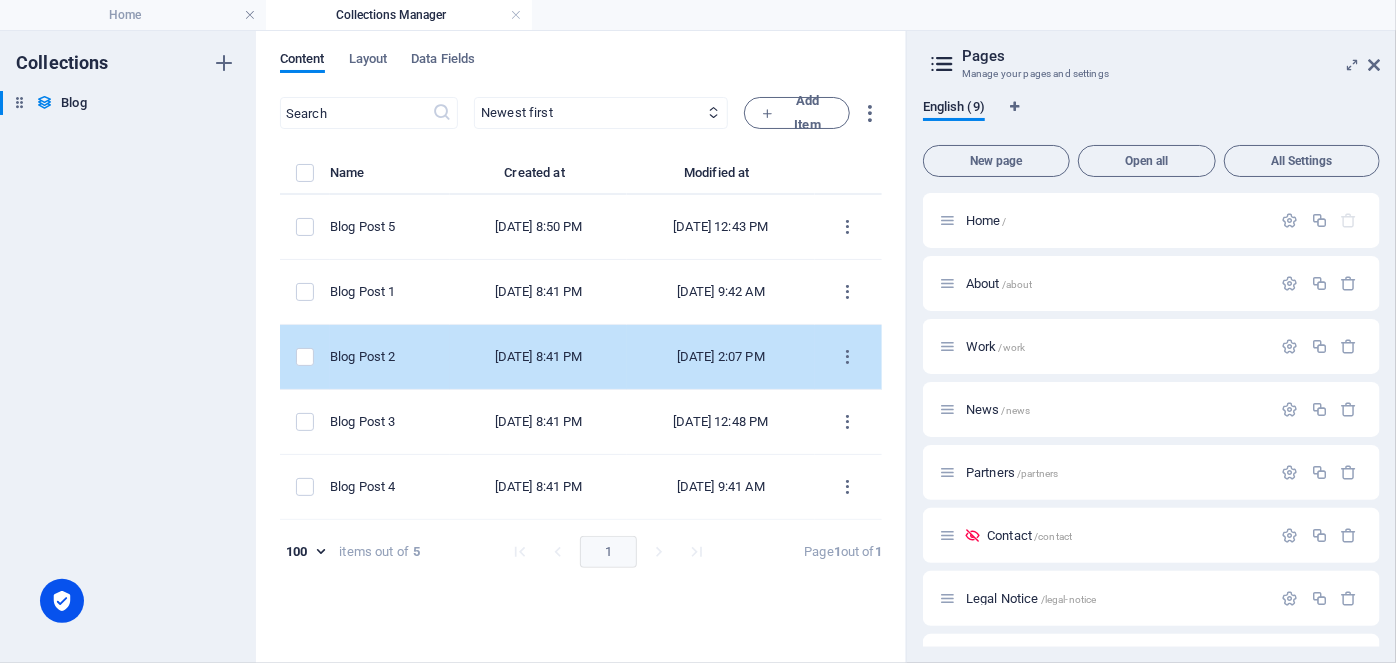 click on "[DATE] 8:41 PM" at bounding box center (538, 357) 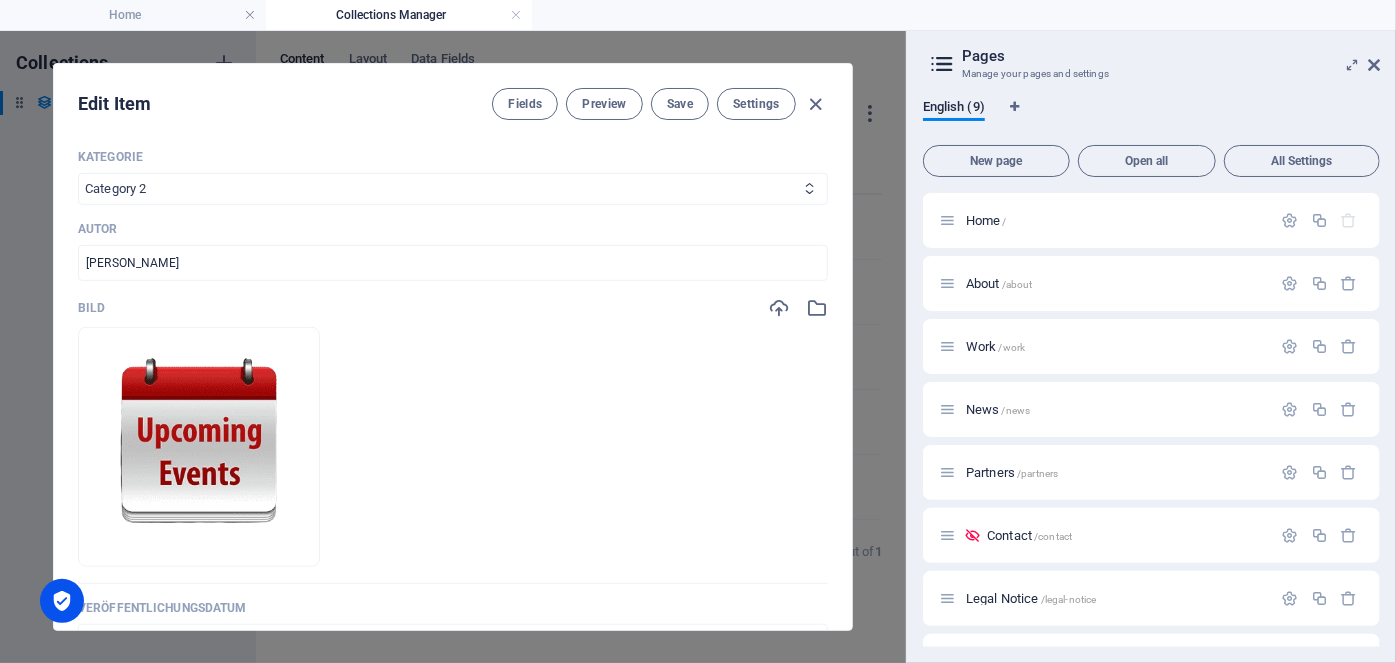 scroll, scrollTop: 545, scrollLeft: 0, axis: vertical 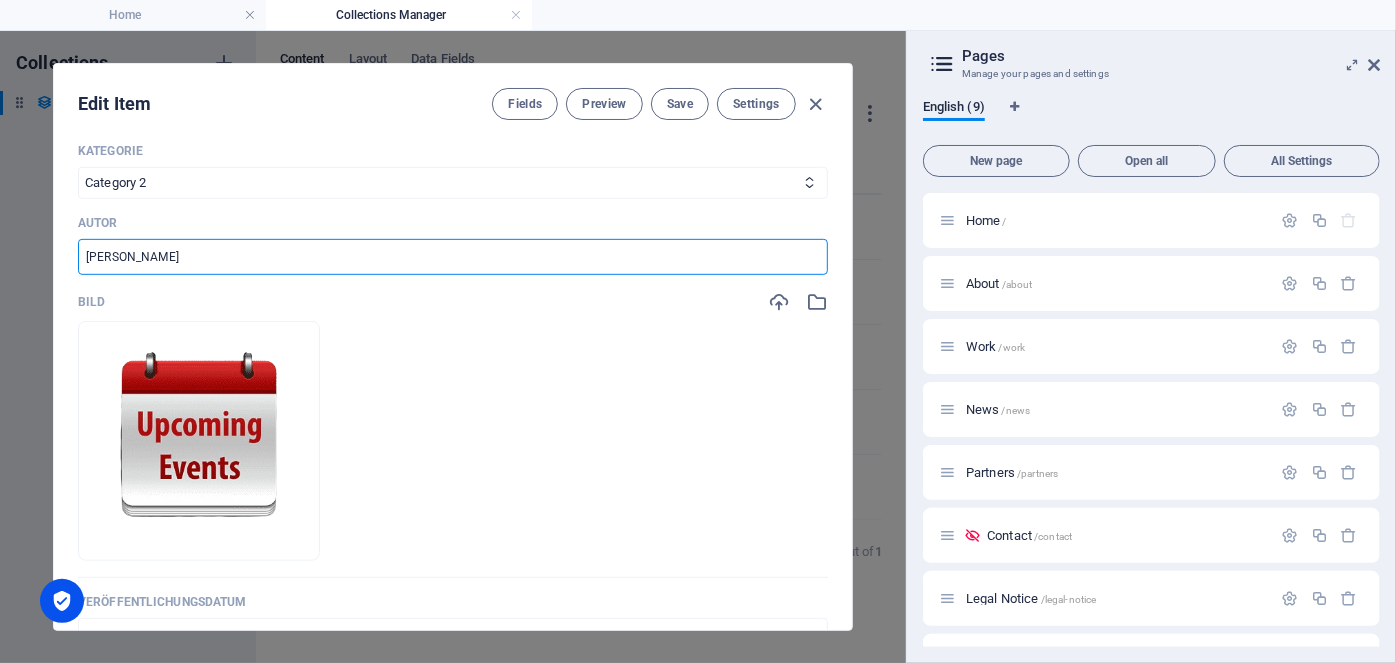 drag, startPoint x: 196, startPoint y: 259, endPoint x: 56, endPoint y: 254, distance: 140.08926 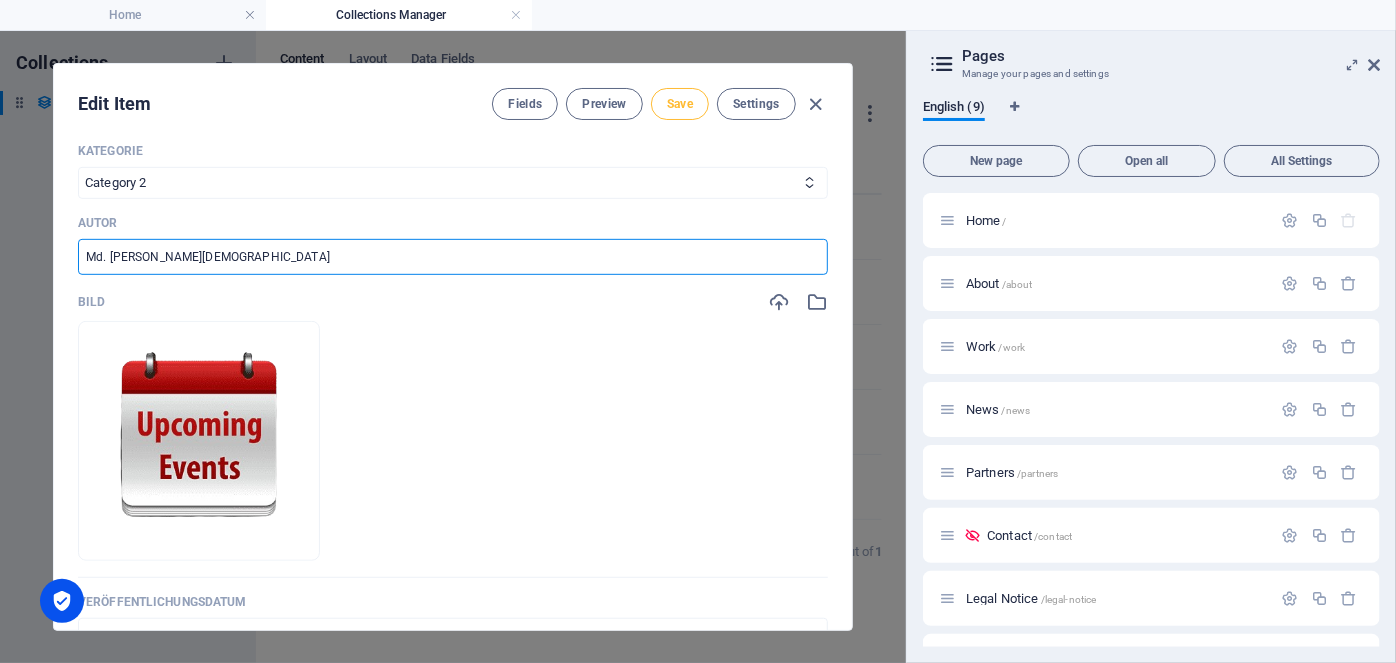 type on "Md. [PERSON_NAME][DEMOGRAPHIC_DATA]" 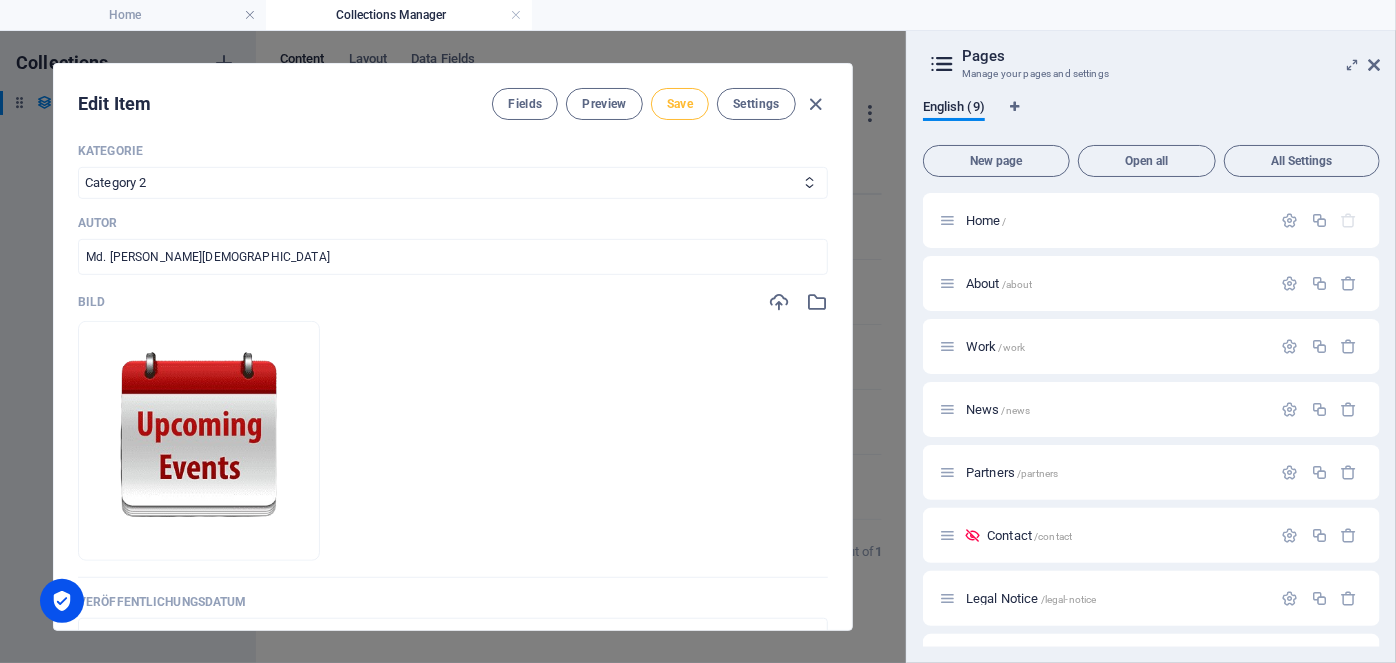 click on "Save" at bounding box center [680, 104] 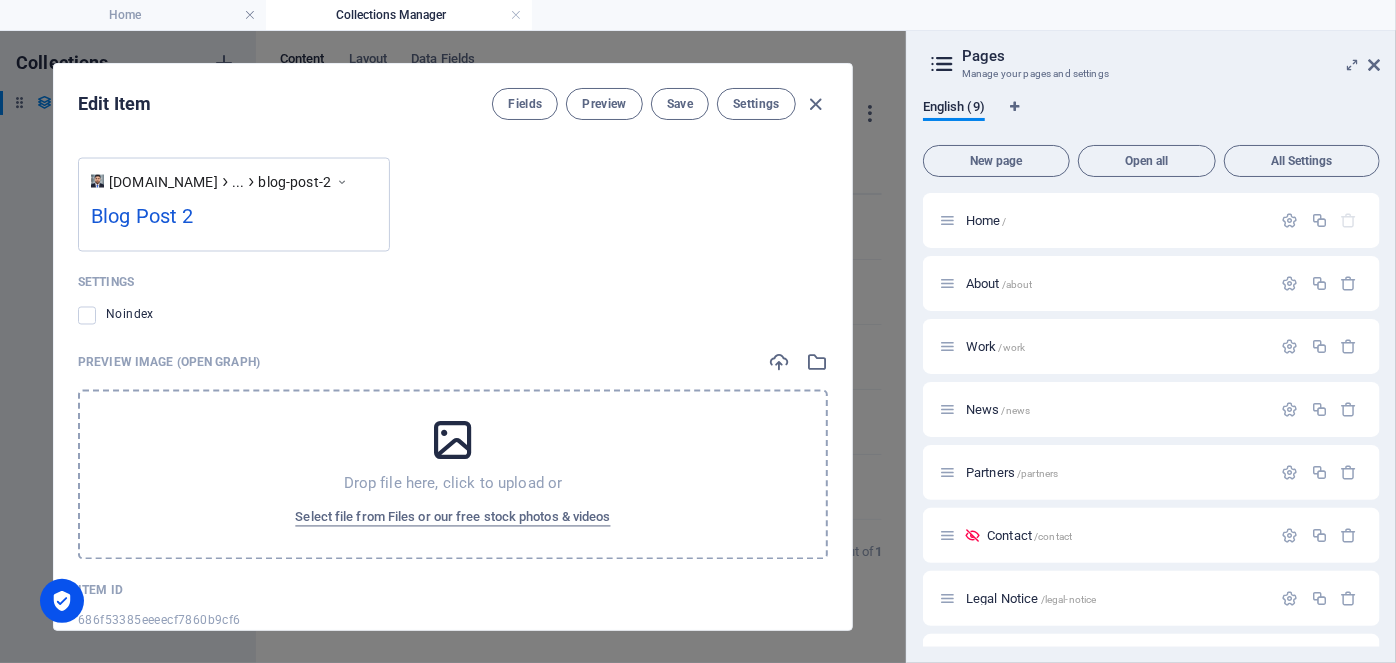 scroll, scrollTop: 1861, scrollLeft: 0, axis: vertical 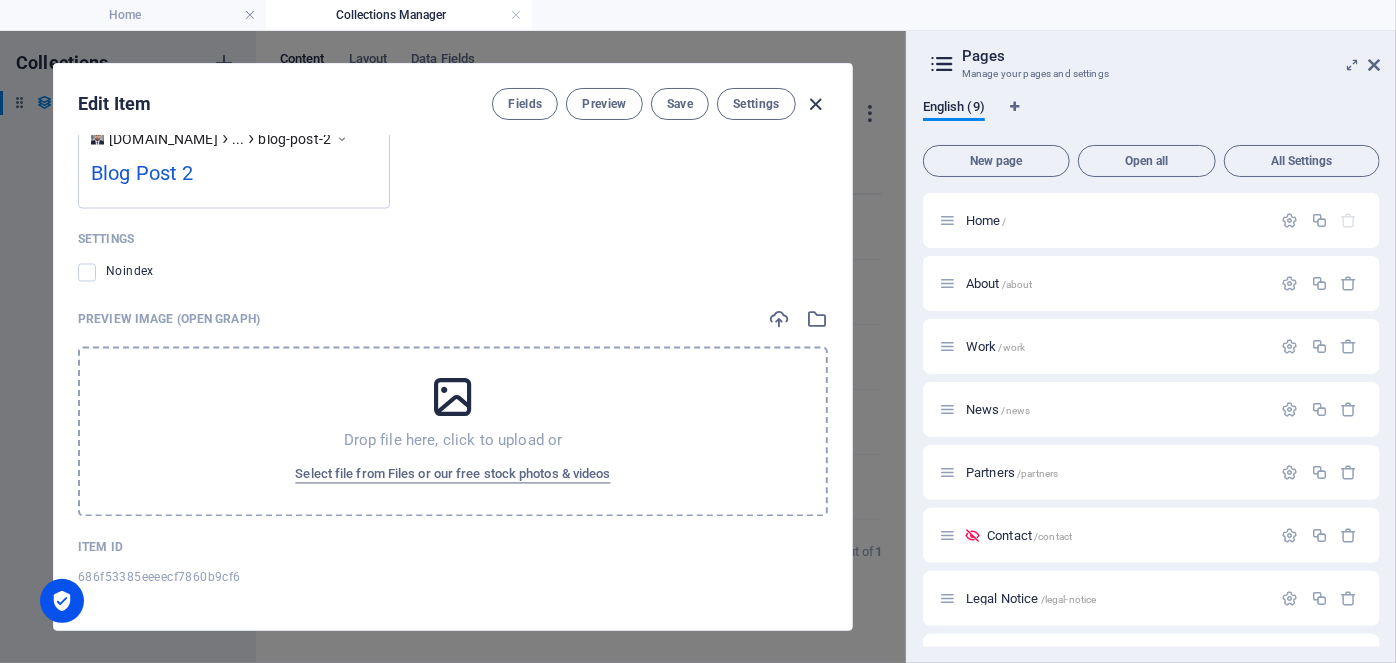 click at bounding box center [816, 104] 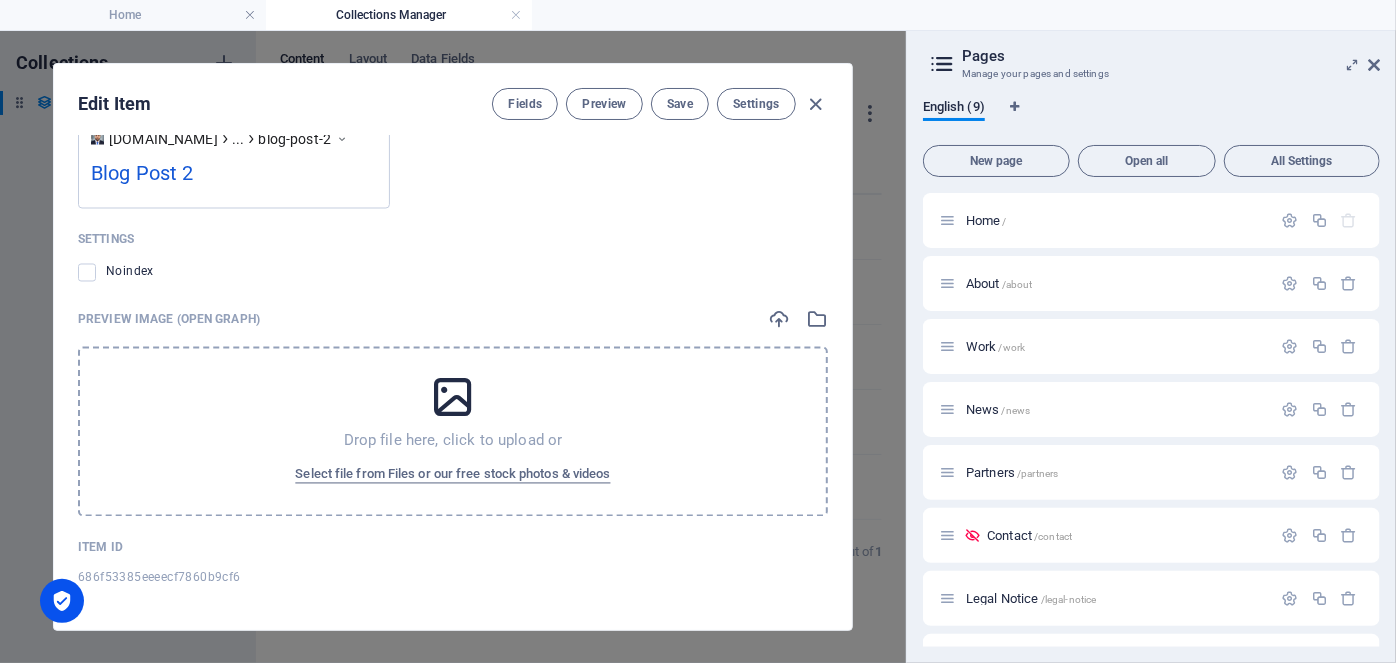 type on "[DATE]" 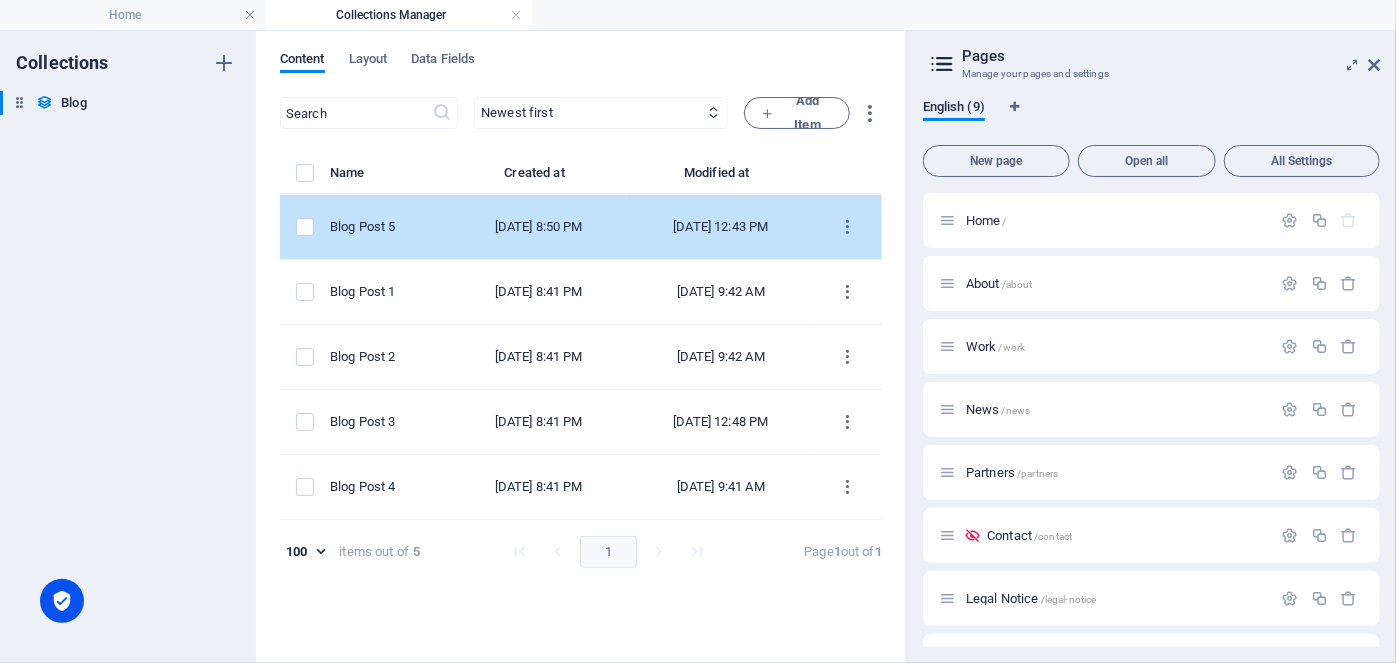scroll, scrollTop: 1559, scrollLeft: 0, axis: vertical 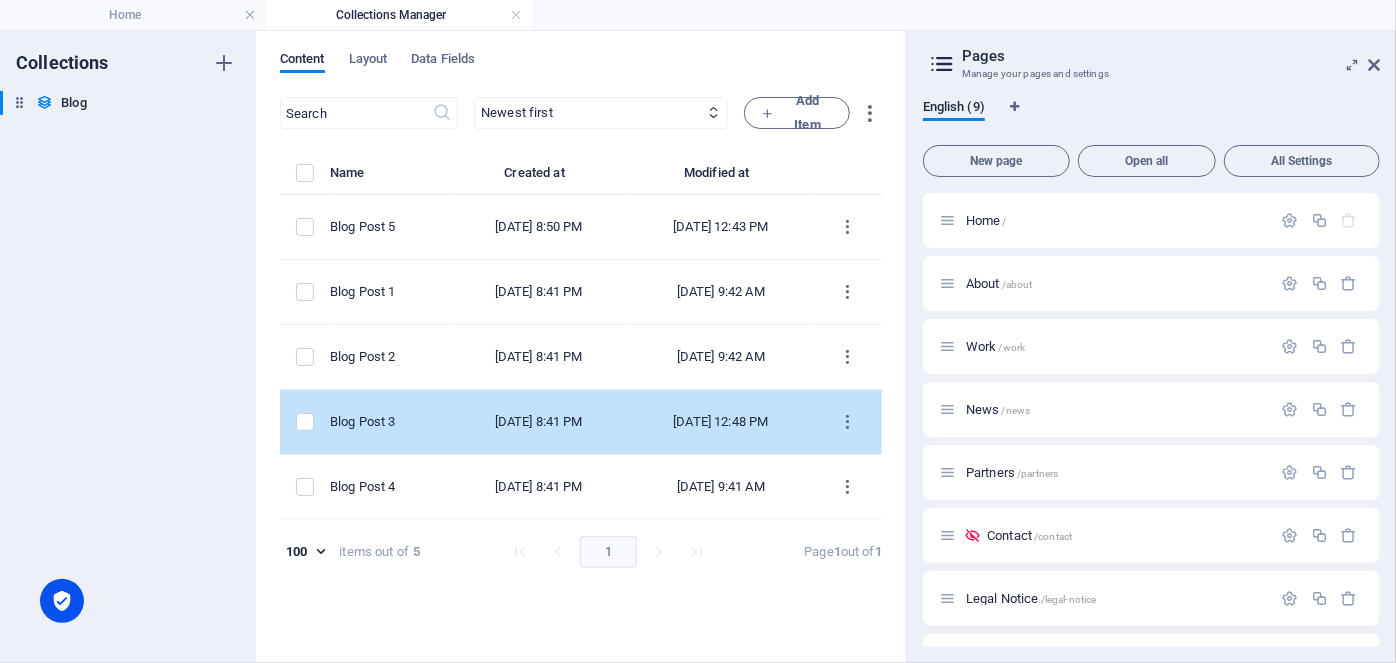 click on "[DATE] 8:41 PM" at bounding box center [538, 422] 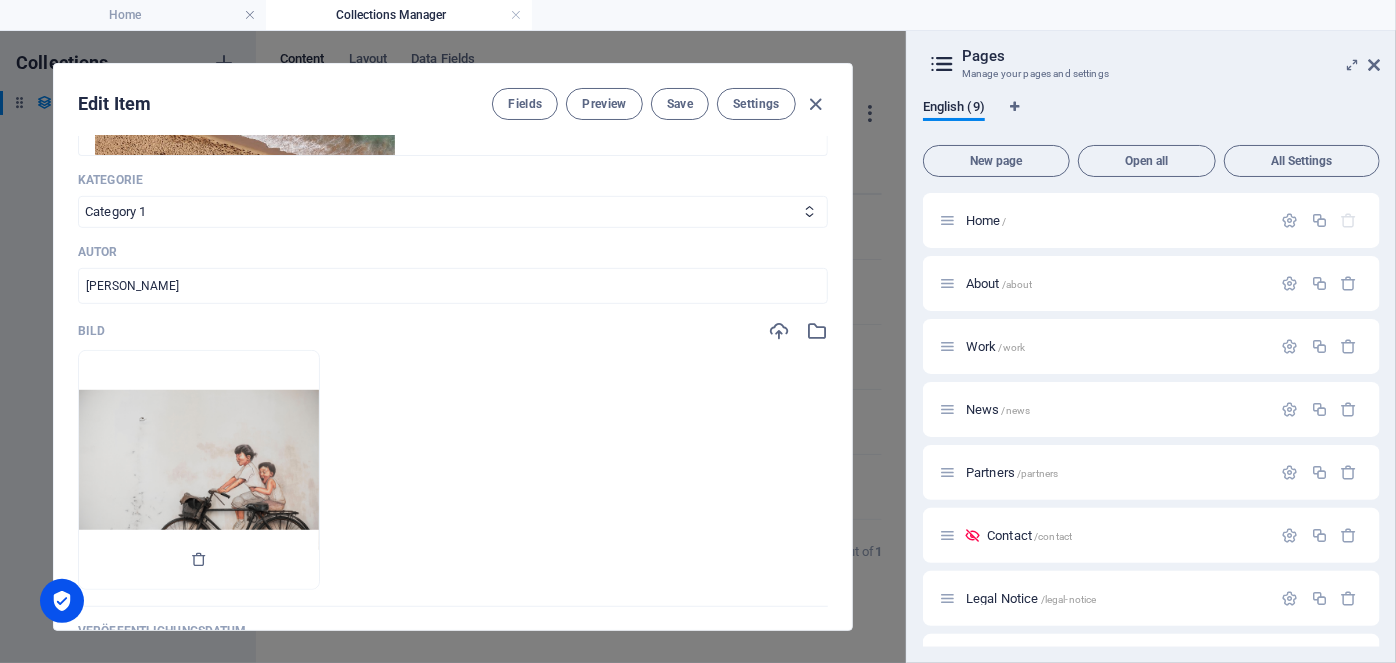 scroll, scrollTop: 545, scrollLeft: 0, axis: vertical 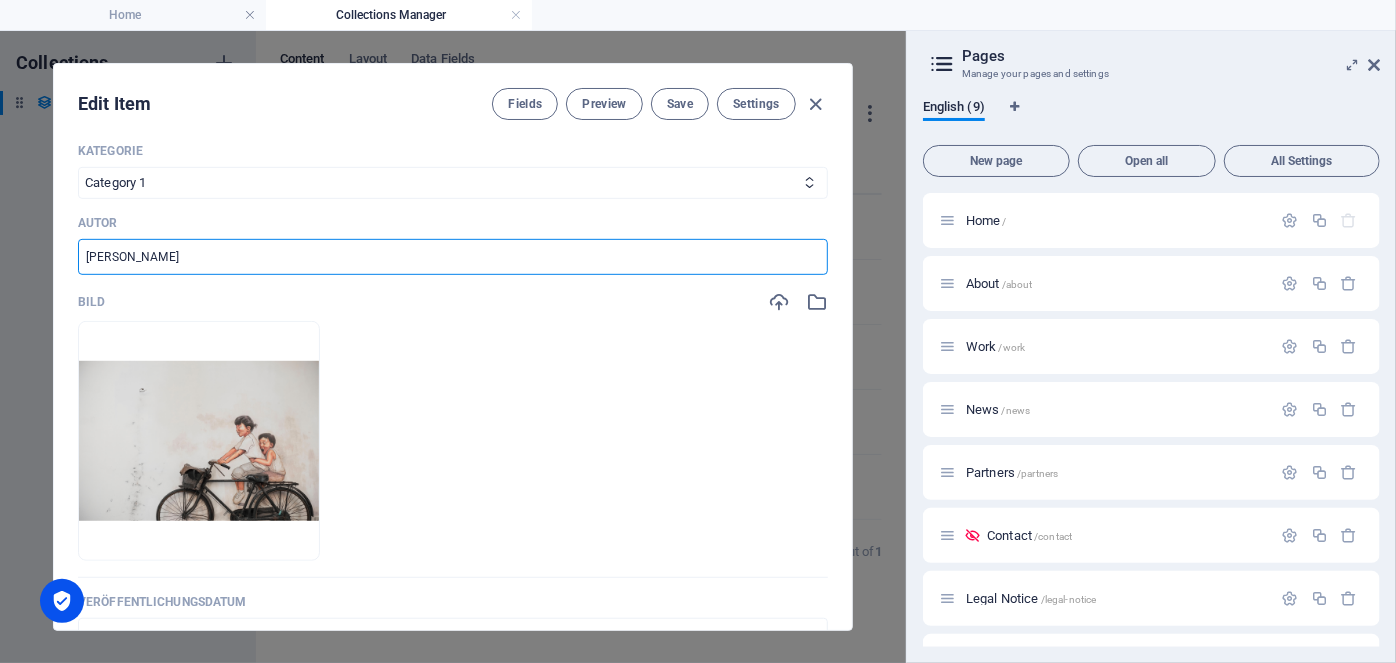 drag, startPoint x: 182, startPoint y: 260, endPoint x: 62, endPoint y: 260, distance: 120 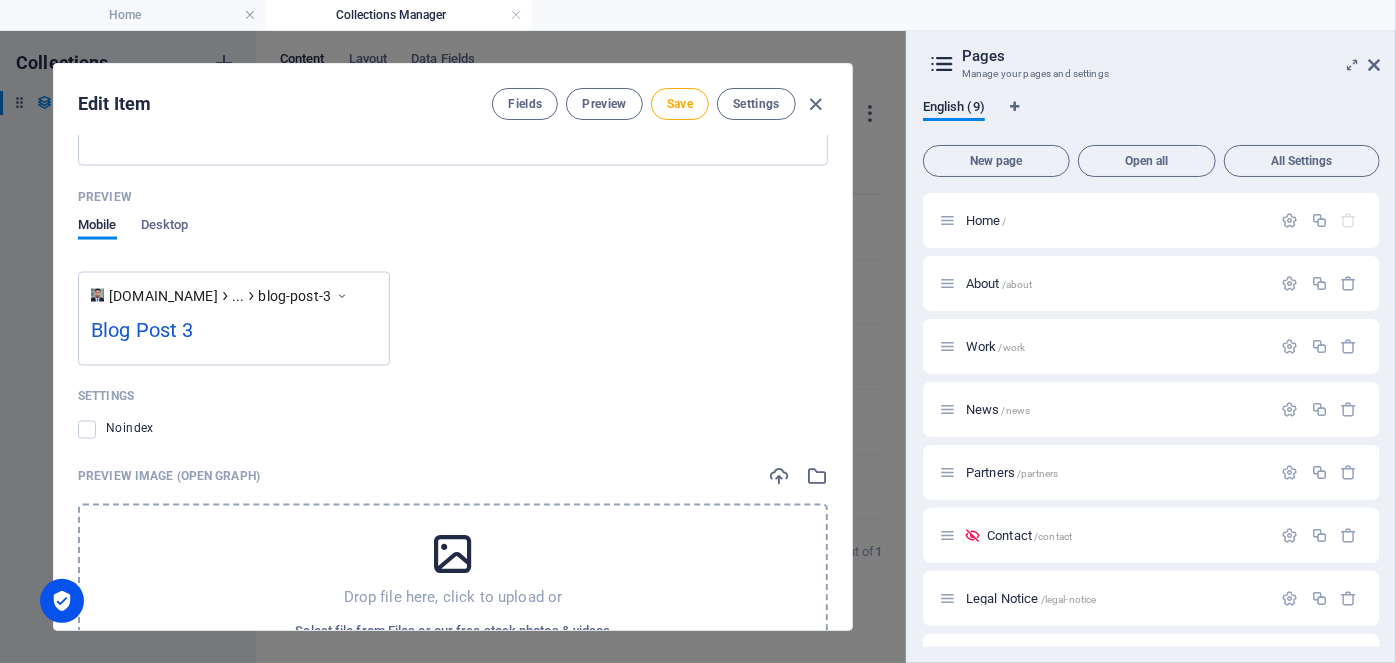 scroll, scrollTop: 1861, scrollLeft: 0, axis: vertical 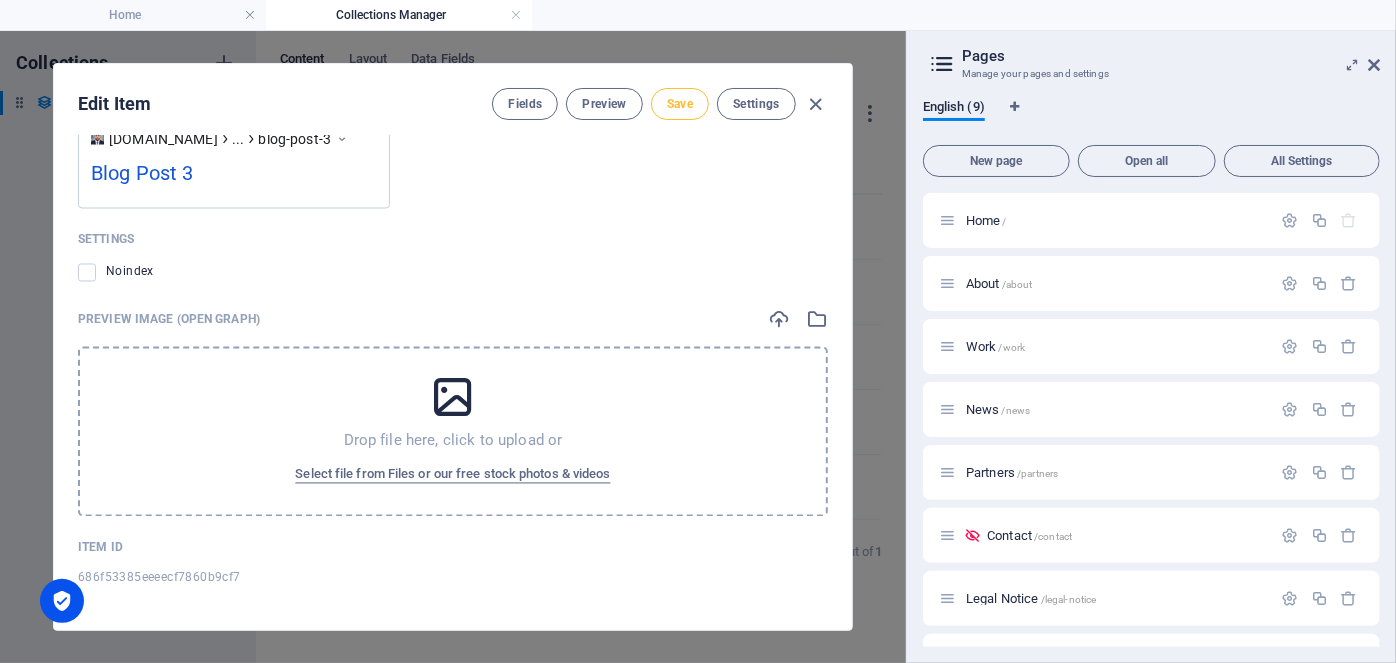 type on "Md. [PERSON_NAME][DEMOGRAPHIC_DATA]" 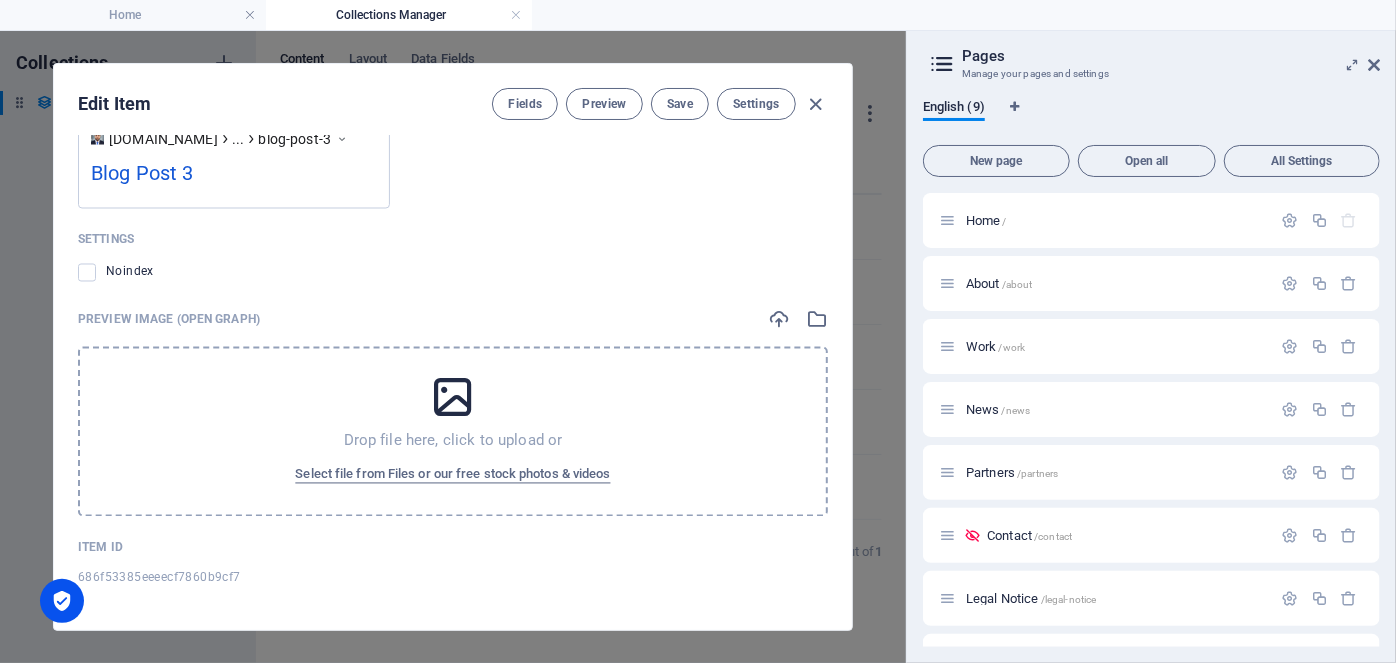 click at bounding box center [816, 104] 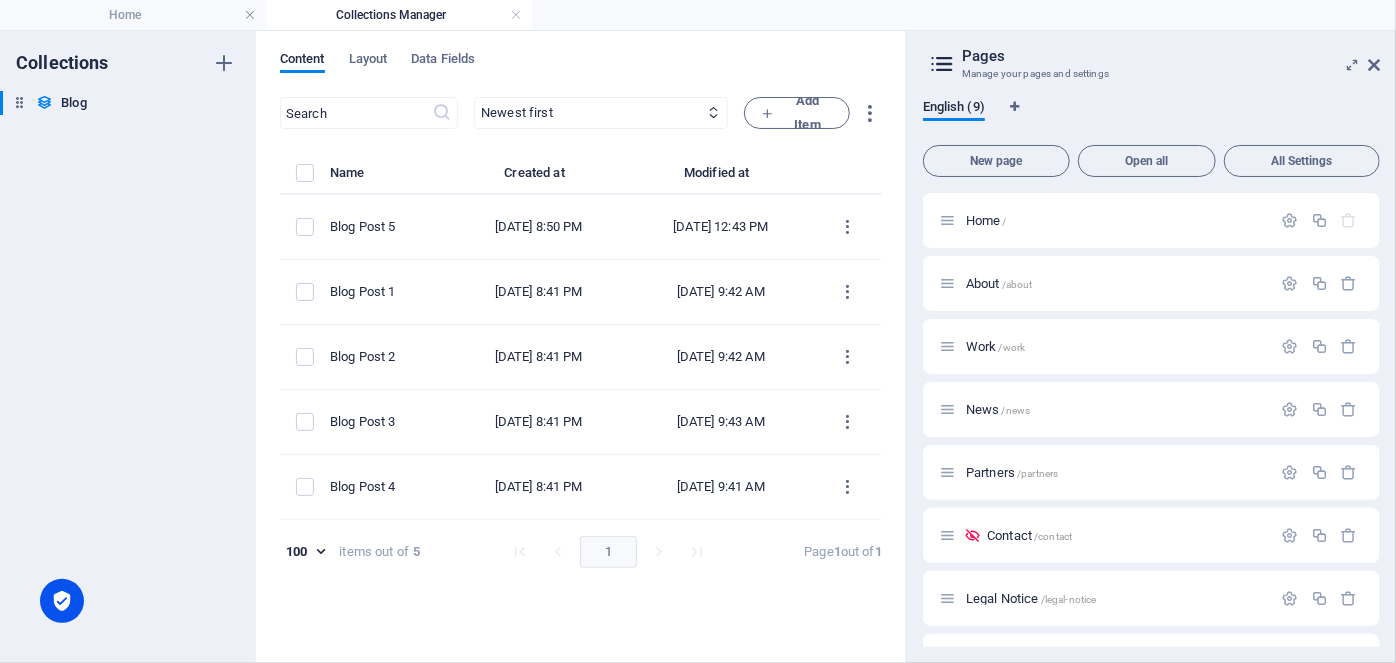 scroll, scrollTop: 1559, scrollLeft: 0, axis: vertical 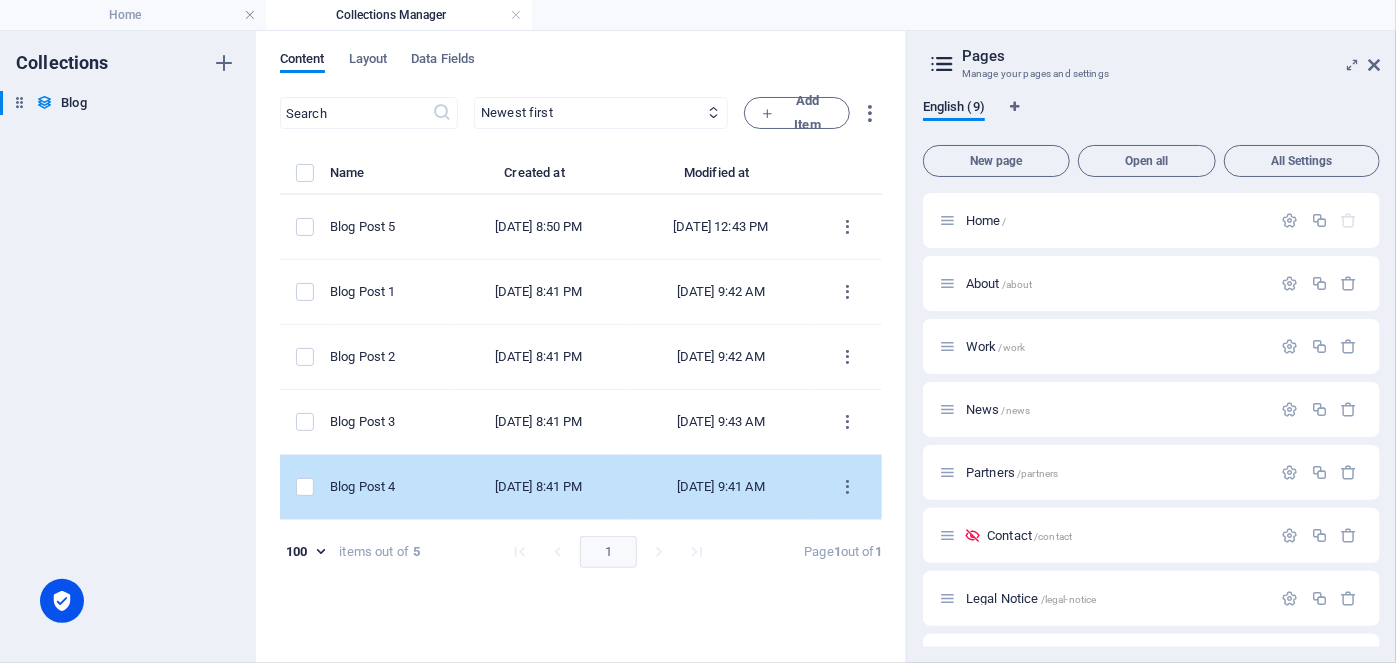 click on "[DATE] 8:41 PM" at bounding box center (538, 487) 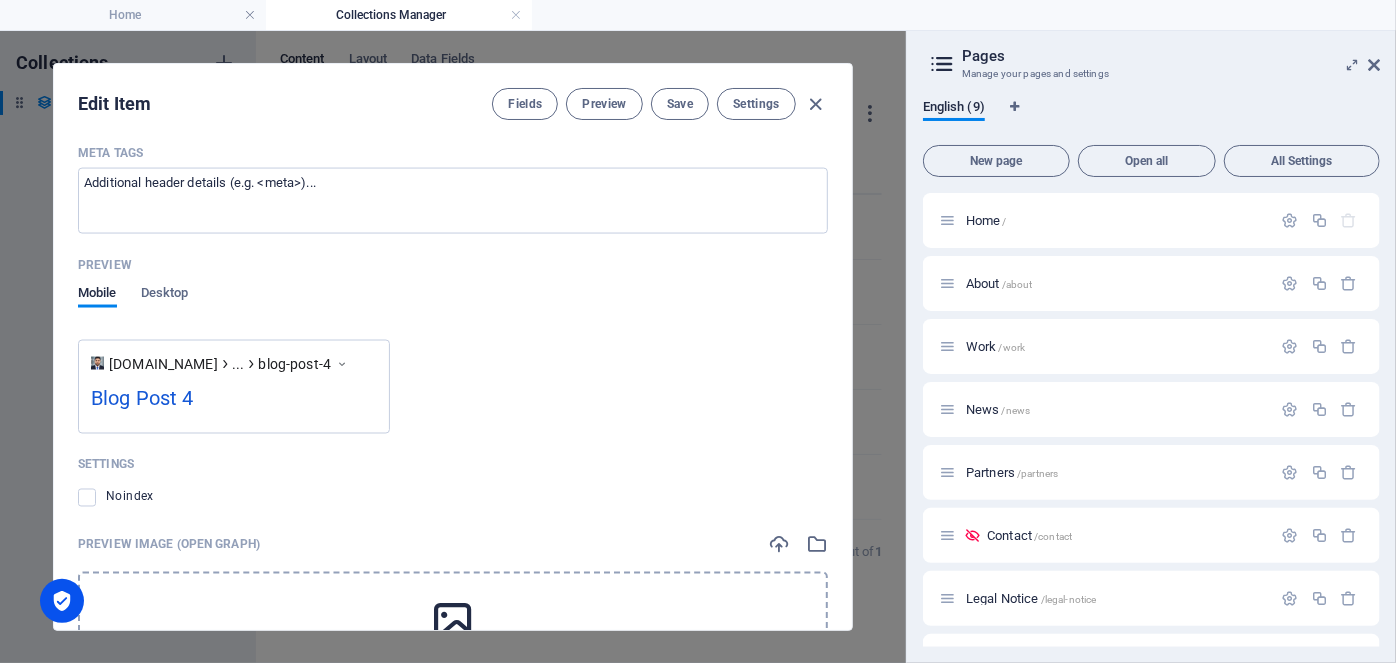 scroll, scrollTop: 1727, scrollLeft: 0, axis: vertical 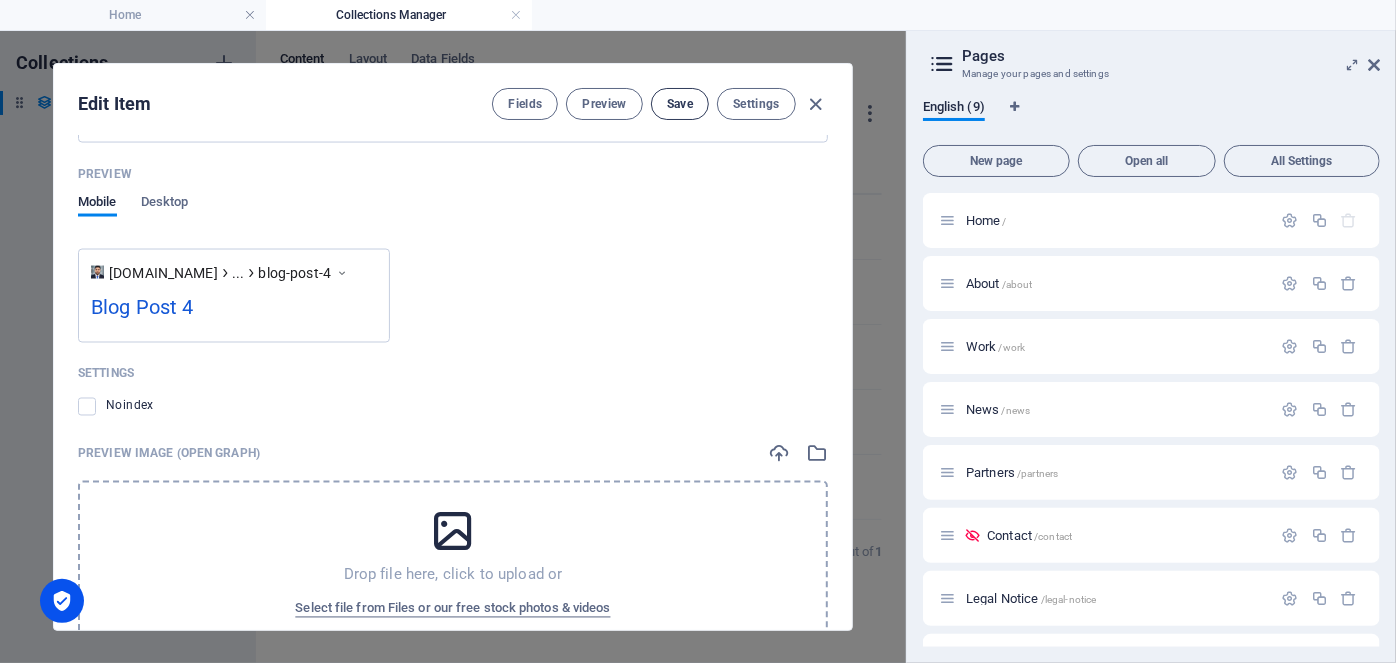 click on "Save" at bounding box center (680, 104) 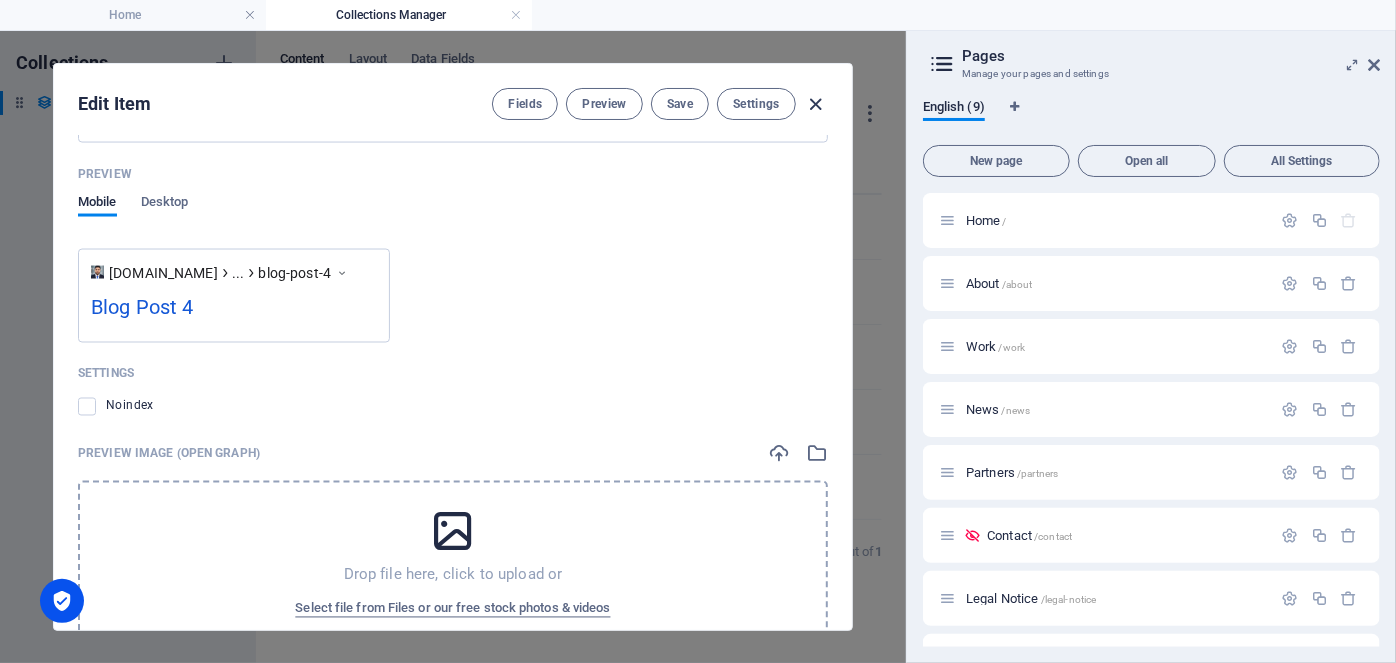 click at bounding box center [816, 104] 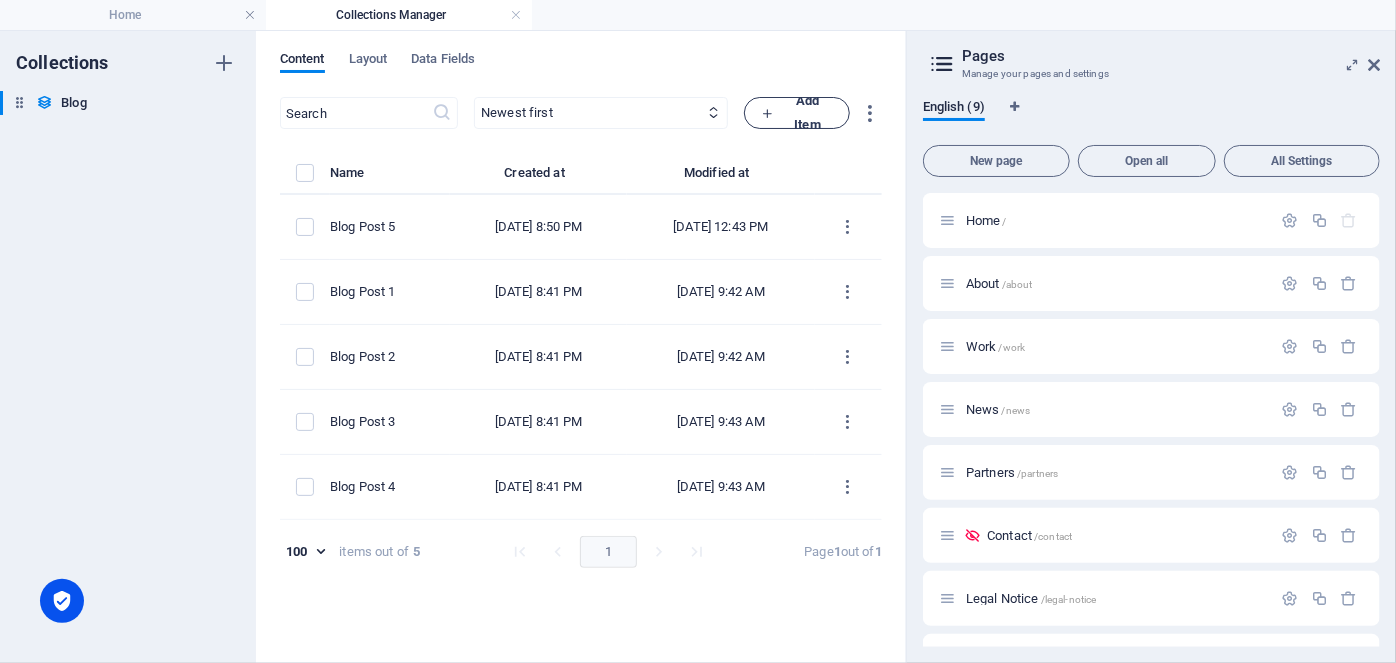 scroll, scrollTop: 1529, scrollLeft: 0, axis: vertical 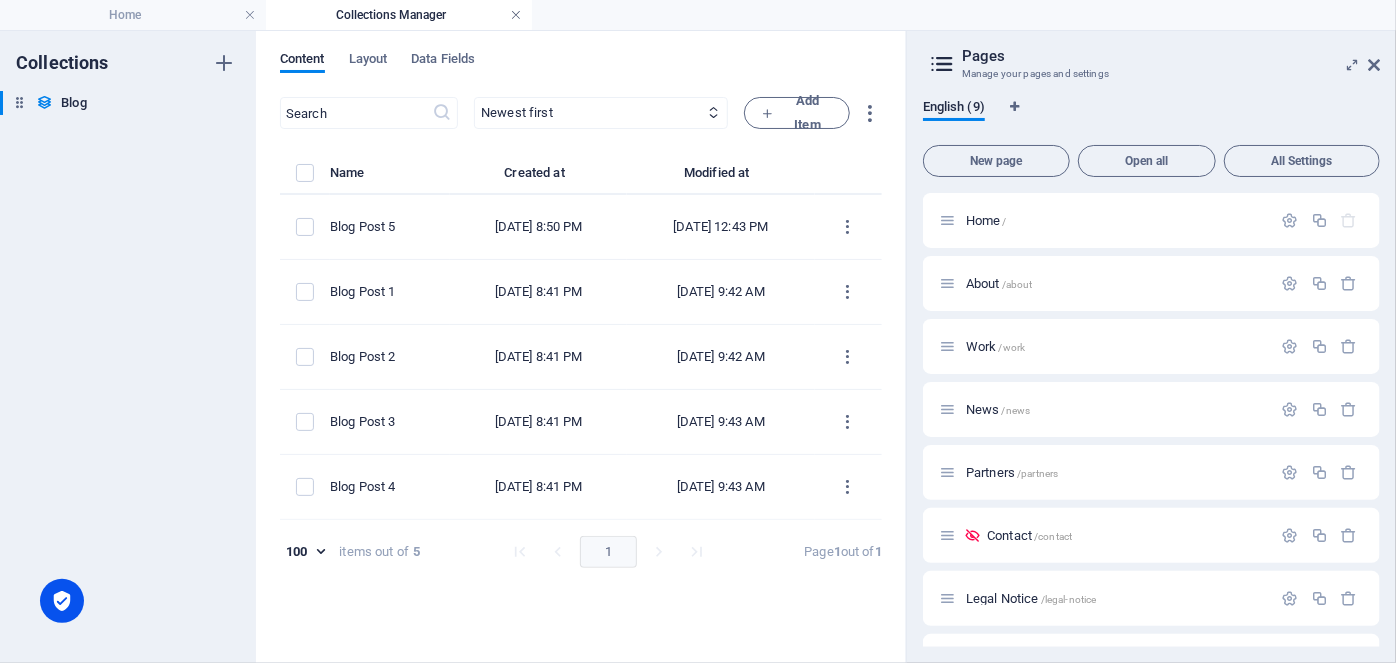 click at bounding box center (516, 15) 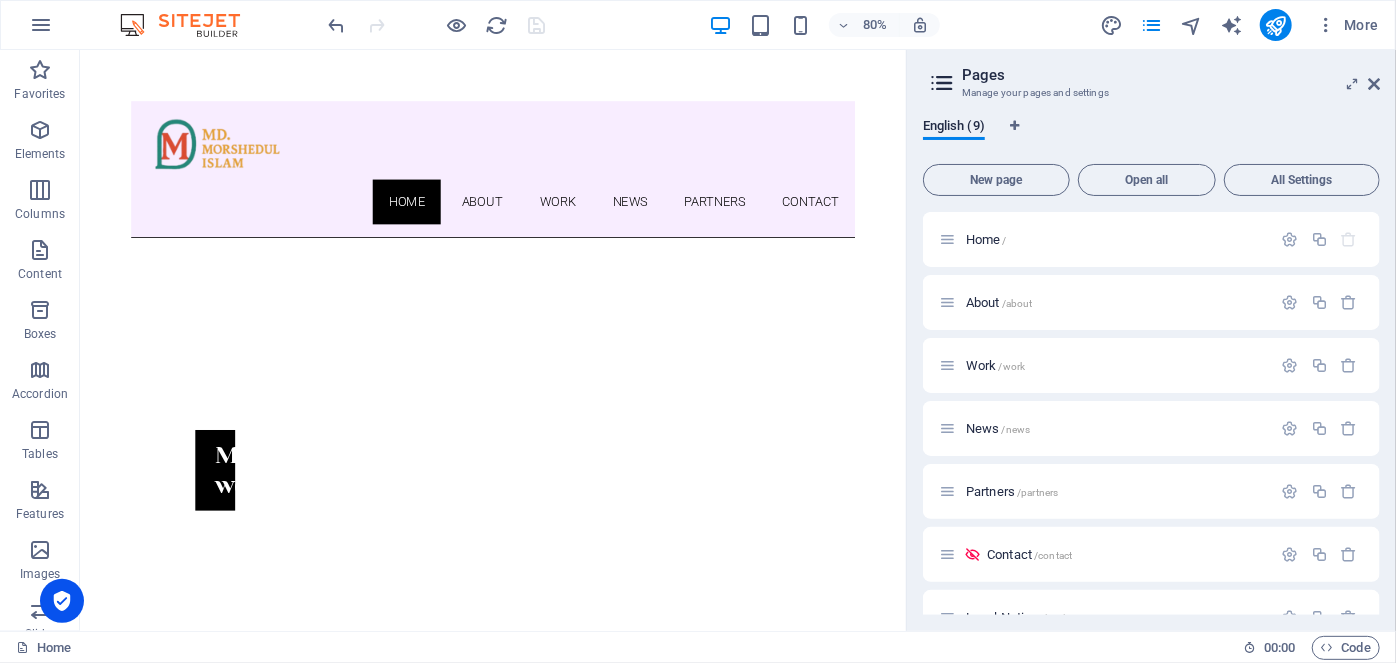 scroll, scrollTop: 698, scrollLeft: 0, axis: vertical 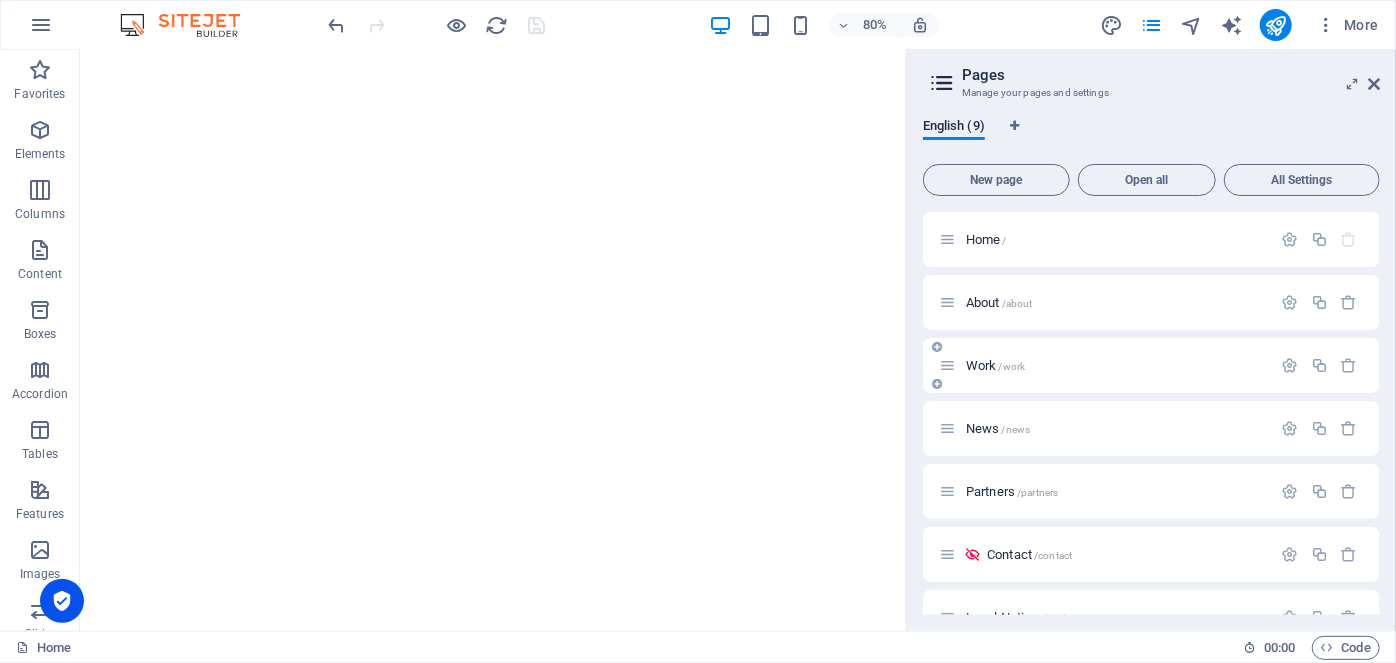click on "/work" at bounding box center (1012, 366) 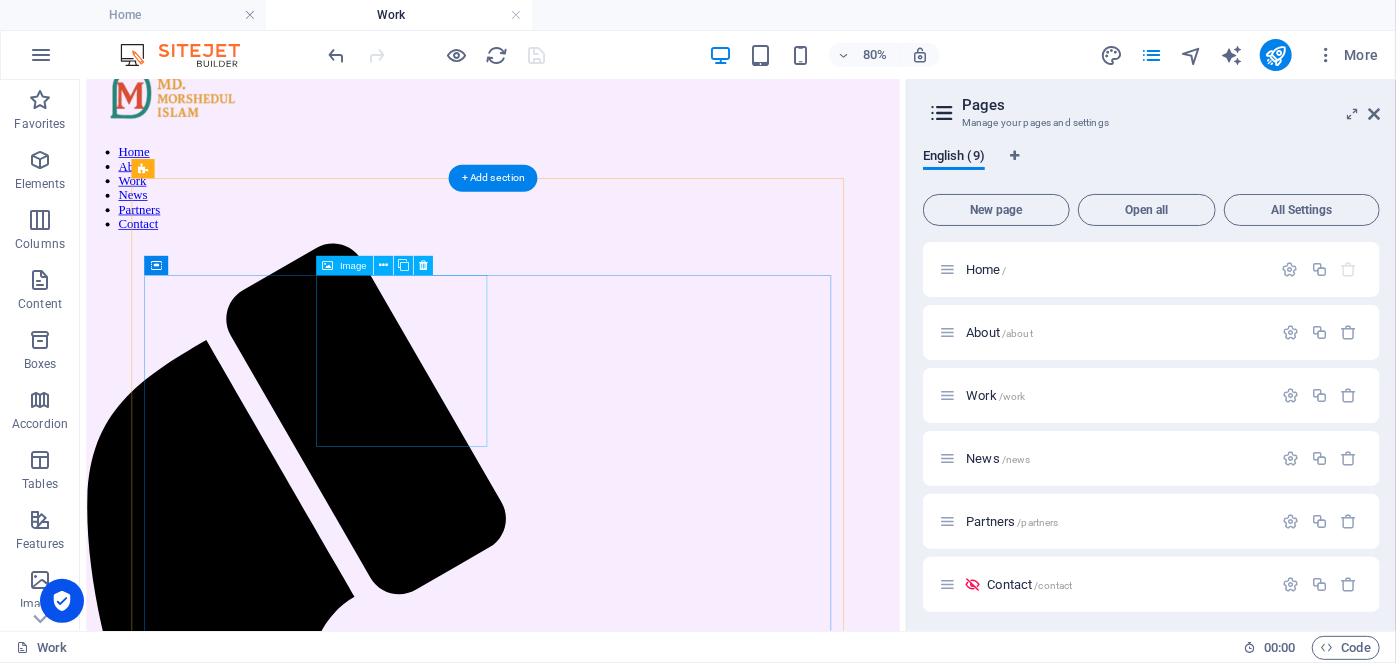 scroll, scrollTop: 0, scrollLeft: 0, axis: both 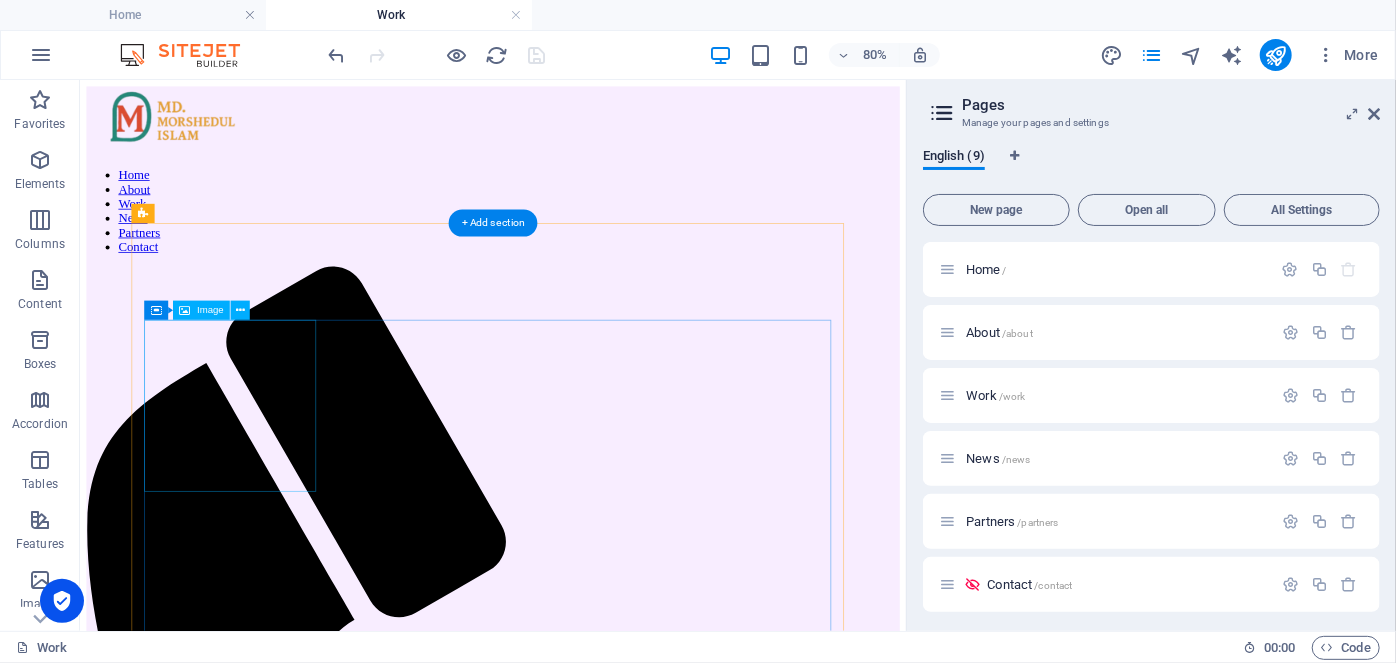 click at bounding box center (595, 2265) 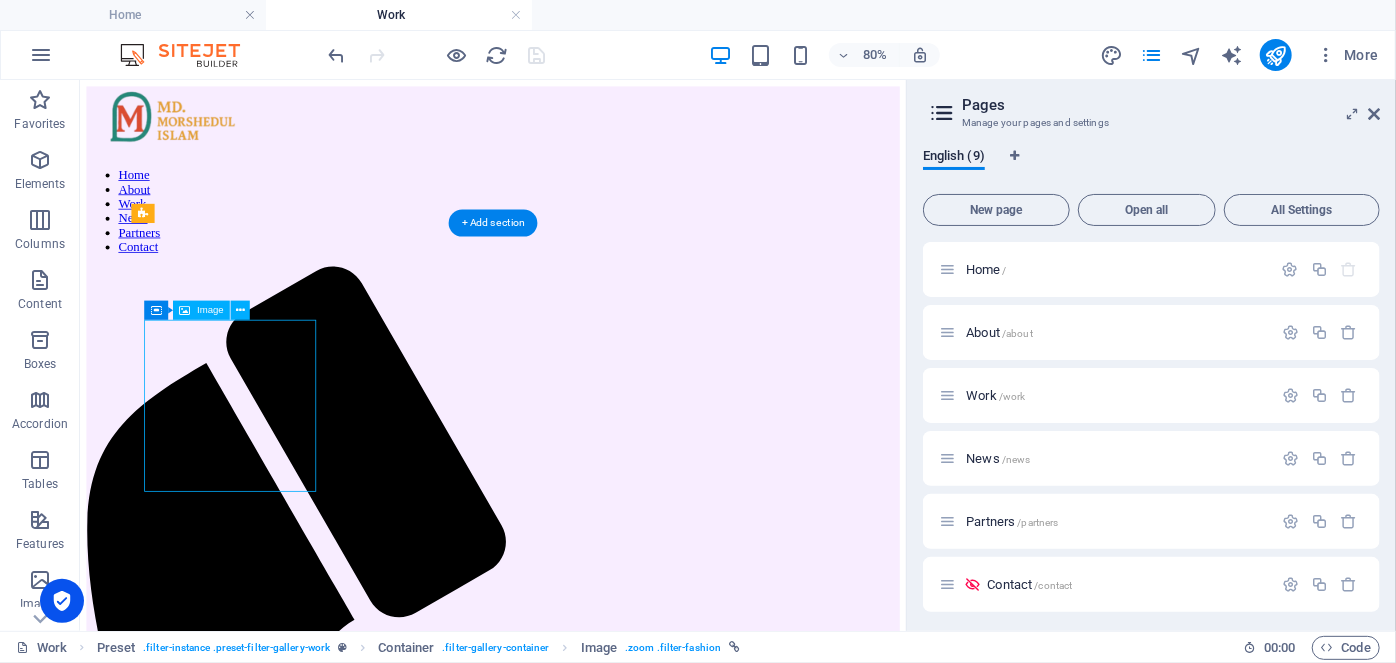 click at bounding box center [595, 2265] 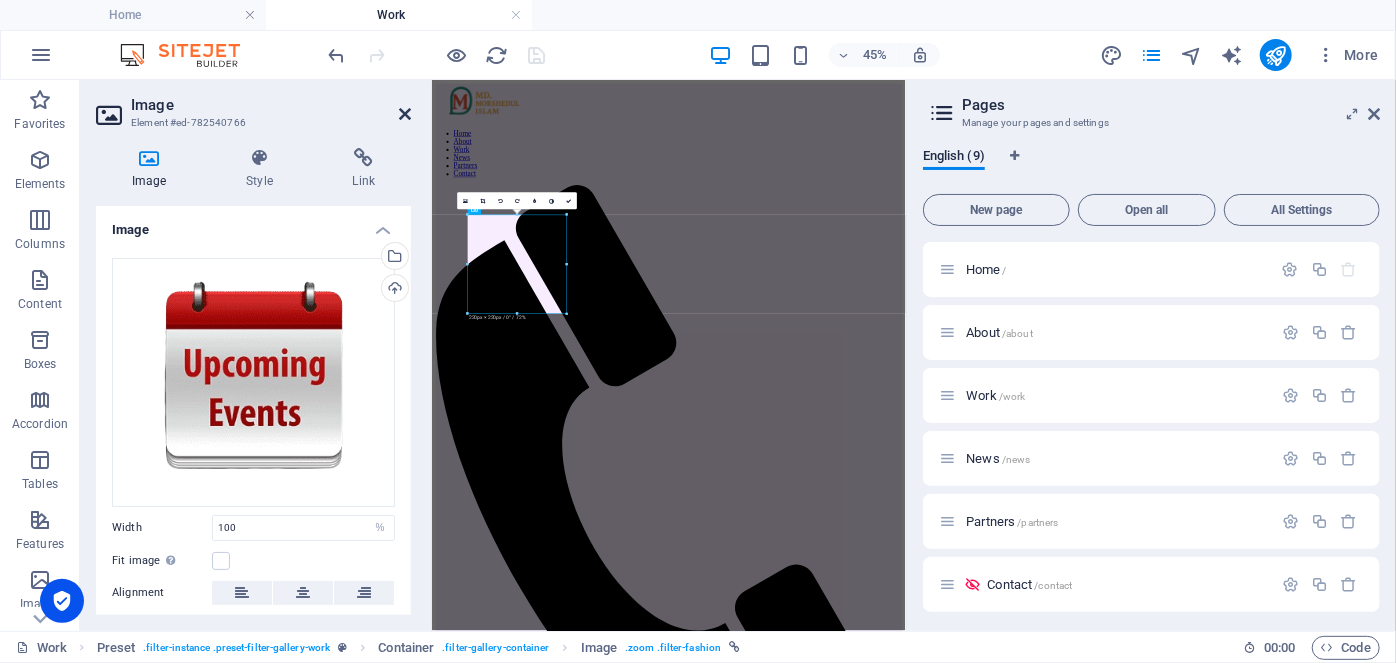 click at bounding box center [405, 114] 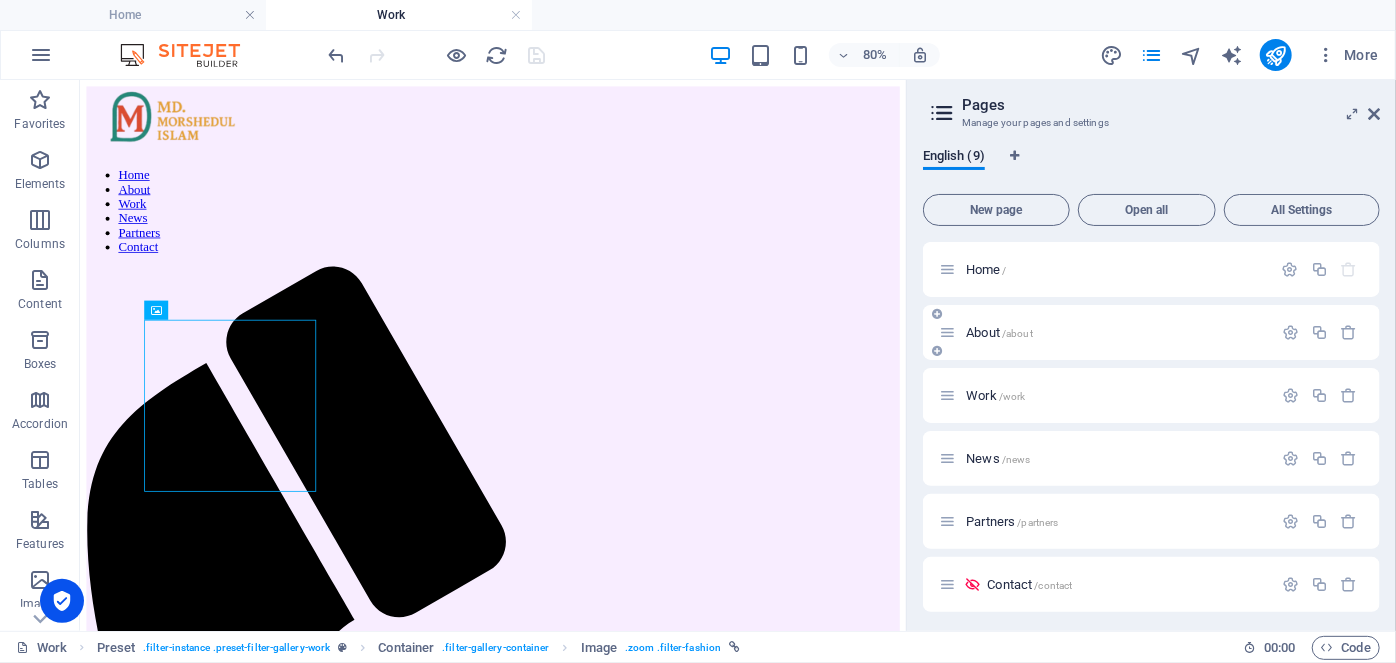 click on "/about" at bounding box center (1017, 333) 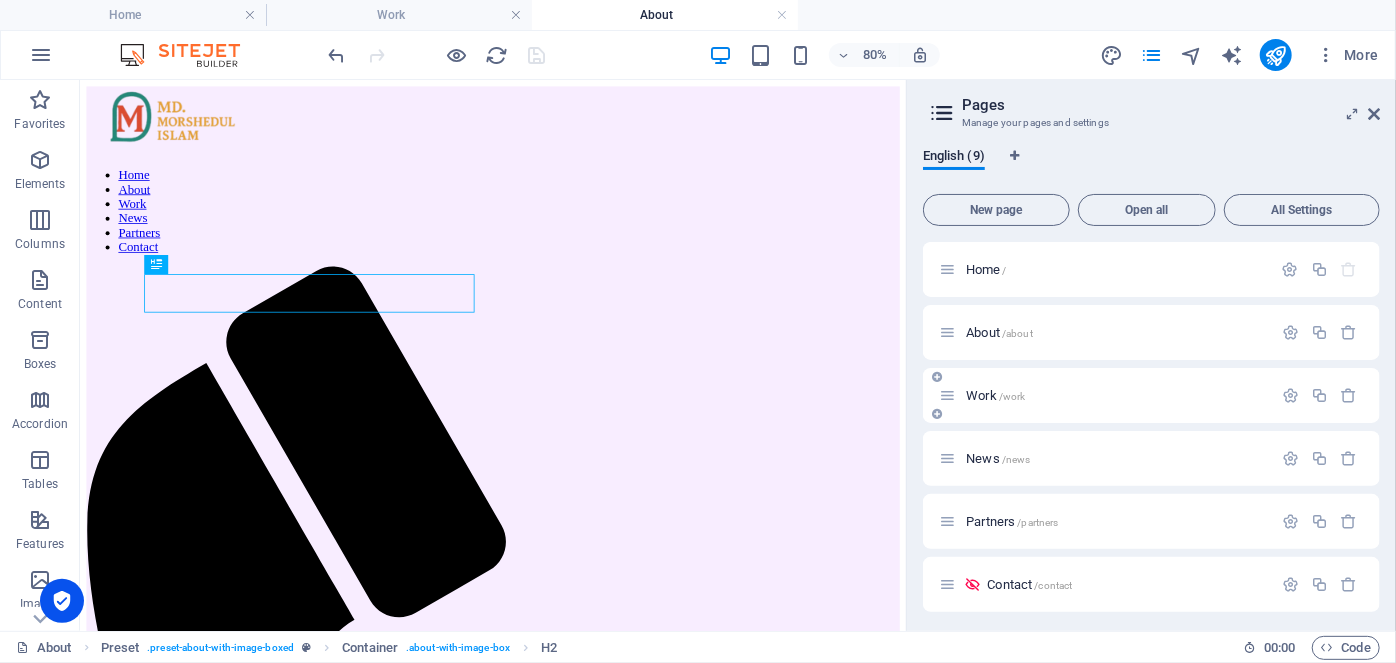 scroll, scrollTop: 0, scrollLeft: 0, axis: both 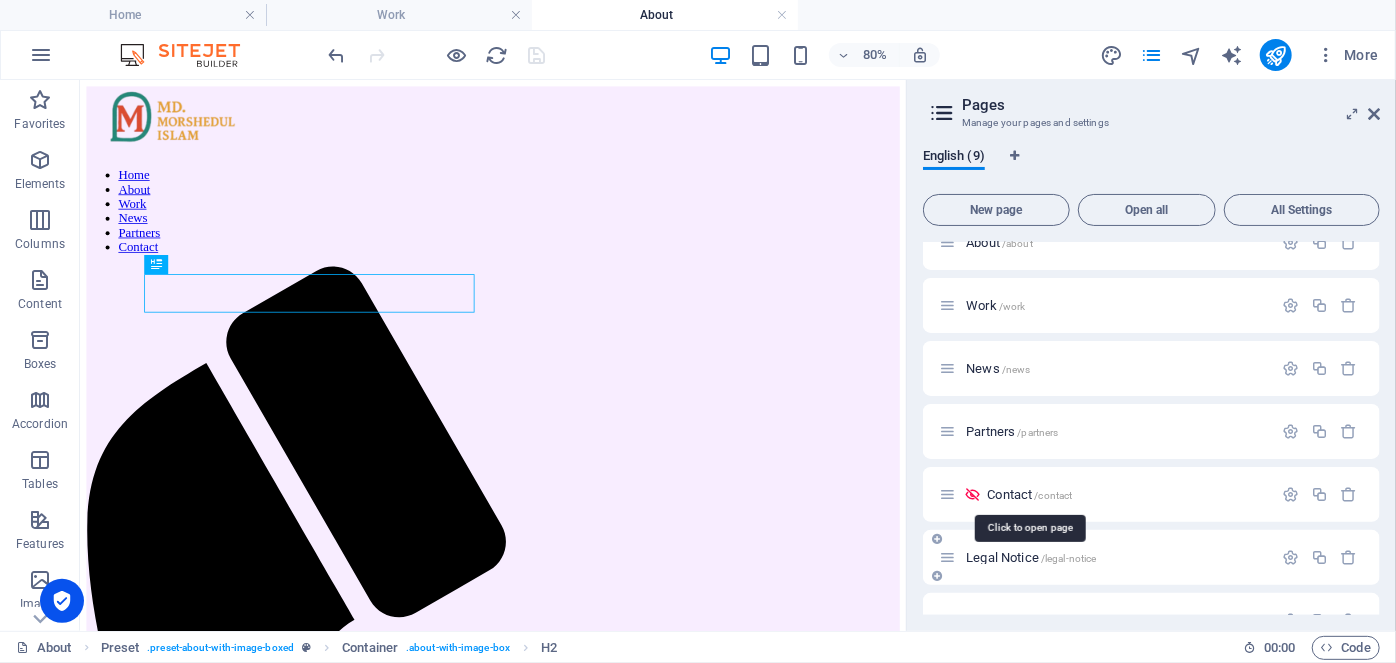 click on "/contact" at bounding box center (1053, 495) 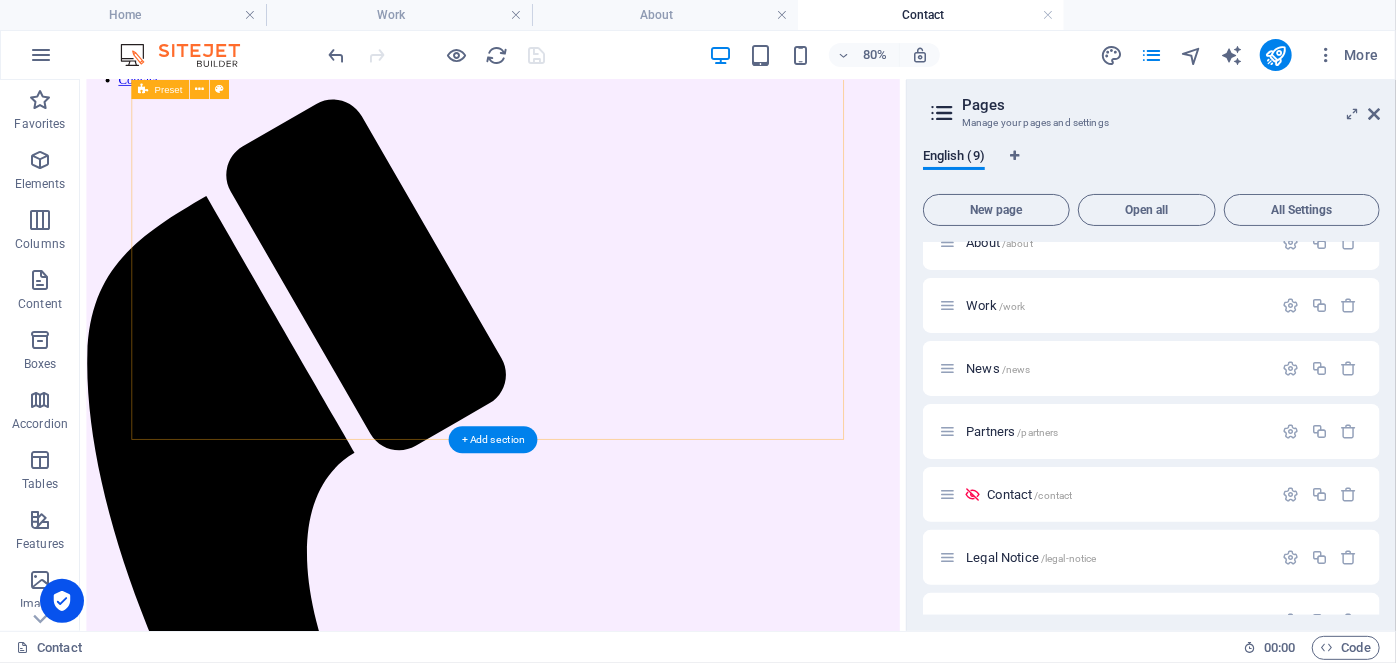 scroll, scrollTop: 131, scrollLeft: 0, axis: vertical 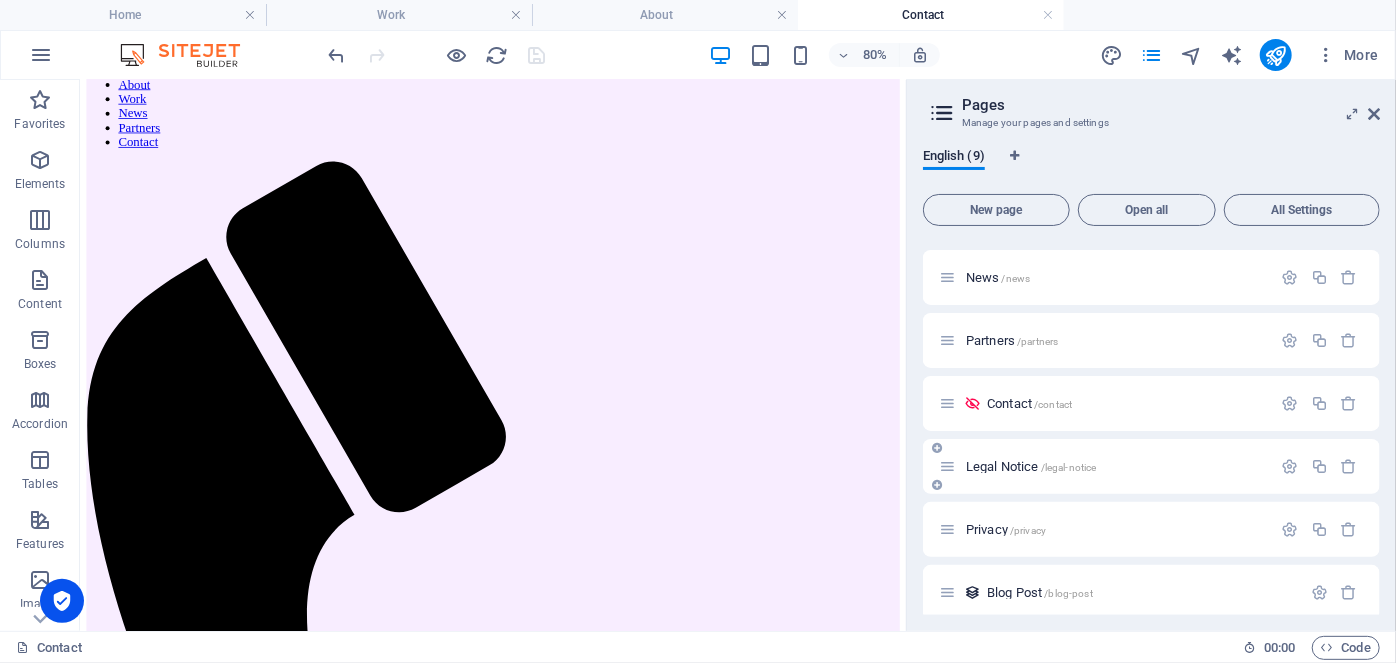 click on "/legal-notice" at bounding box center (1069, 467) 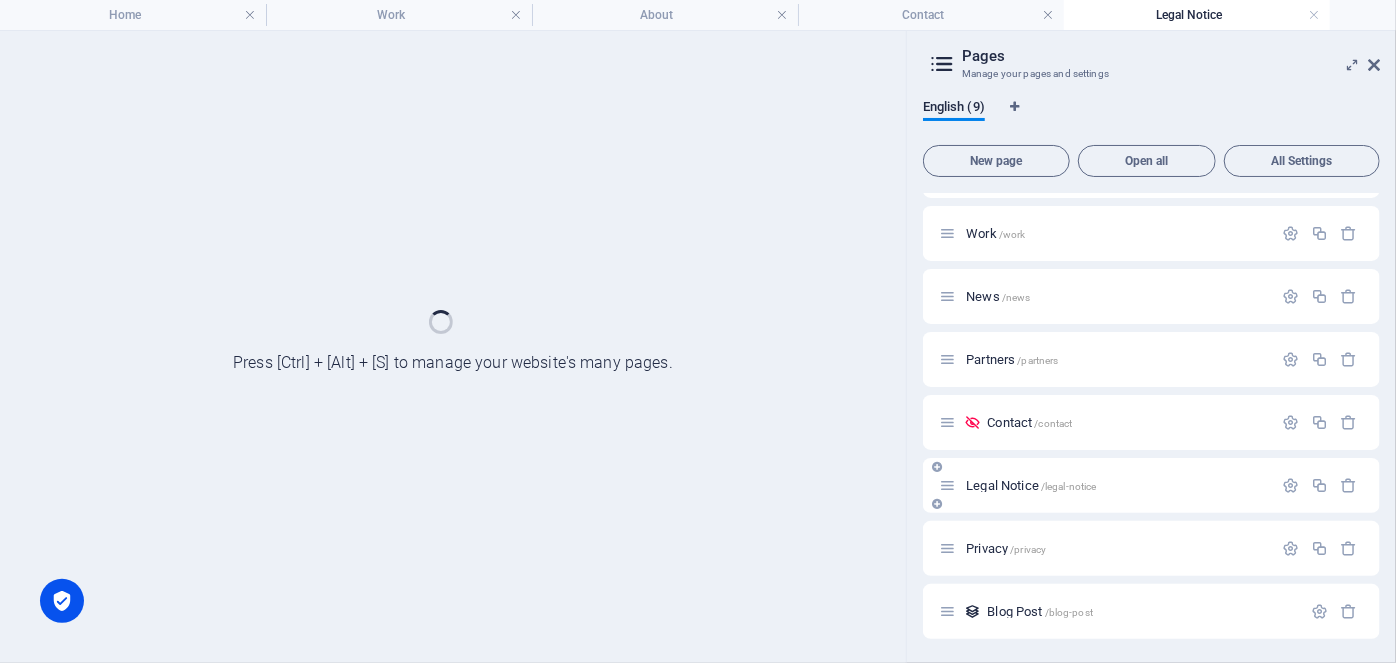 scroll, scrollTop: 112, scrollLeft: 0, axis: vertical 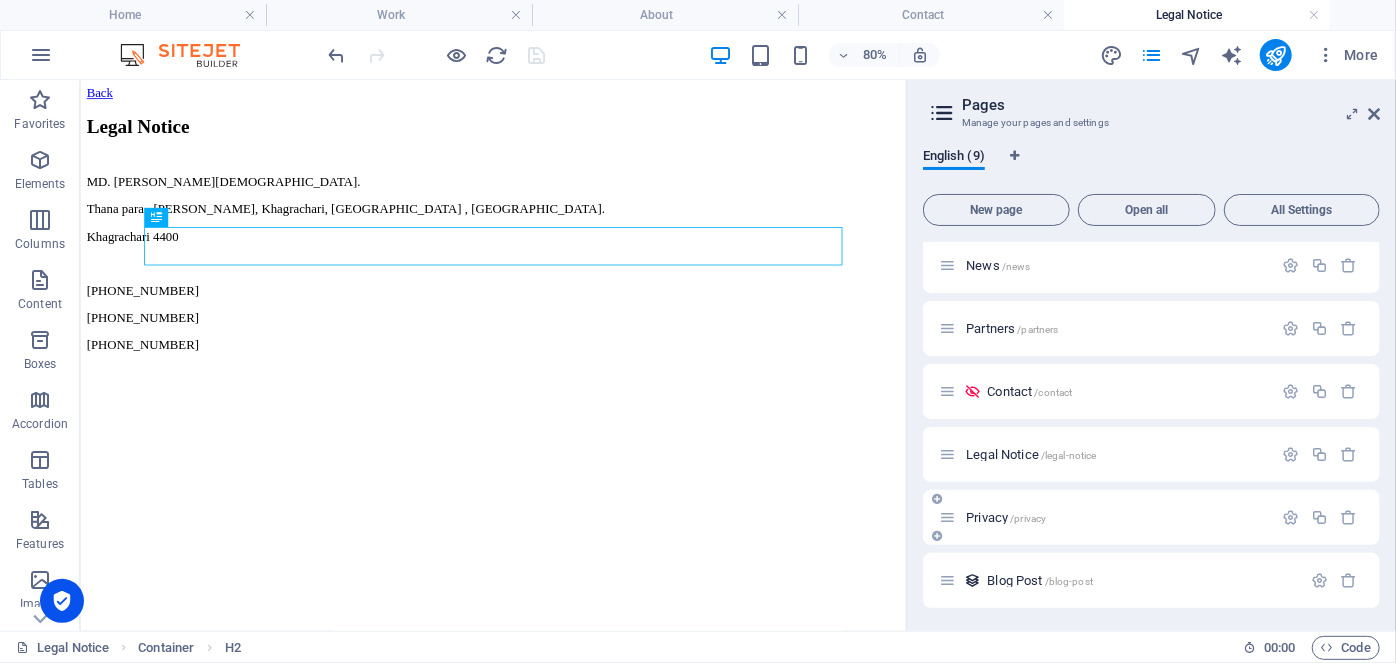 click on "/privacy" at bounding box center [1028, 518] 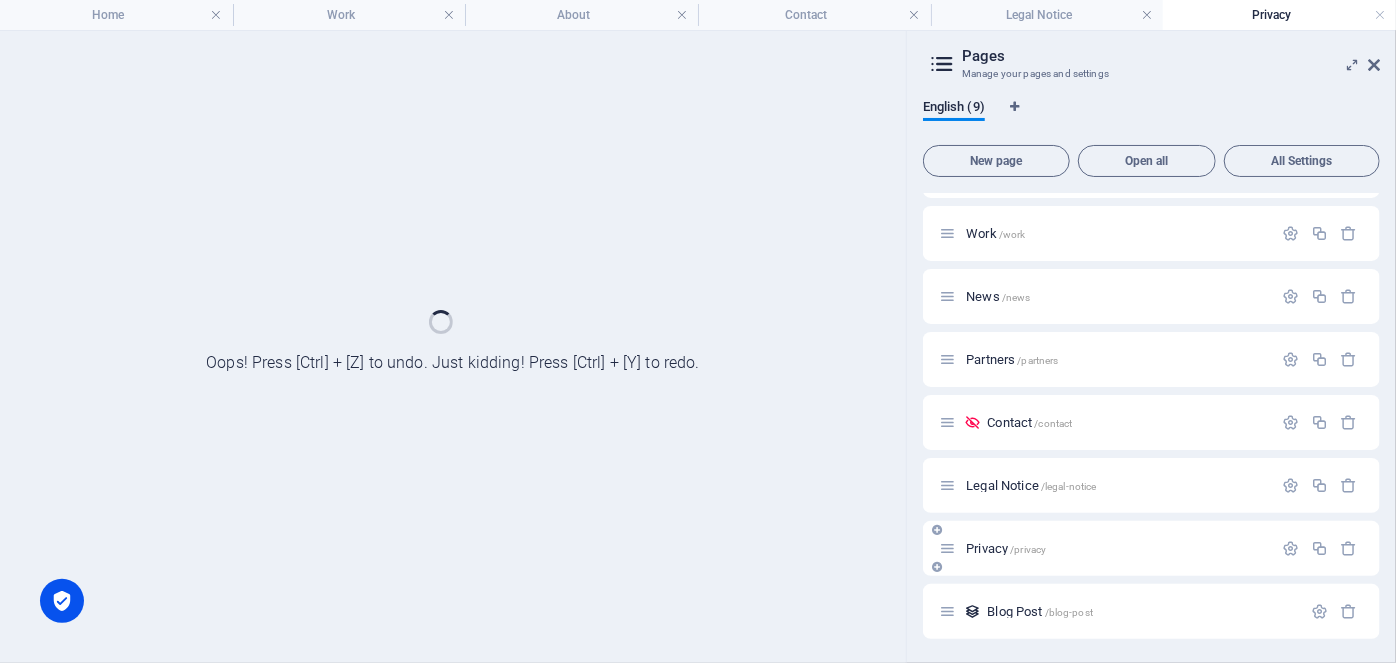 scroll, scrollTop: 112, scrollLeft: 0, axis: vertical 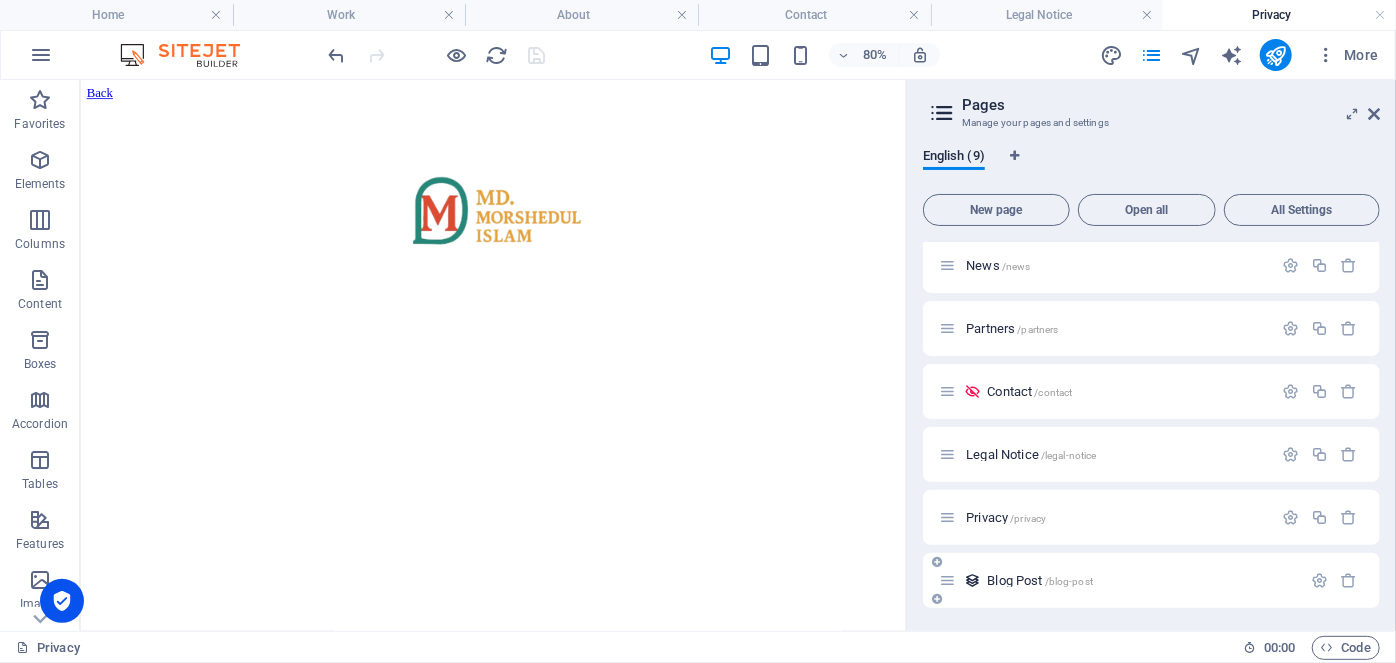 click on "/blog-post" at bounding box center (1069, 581) 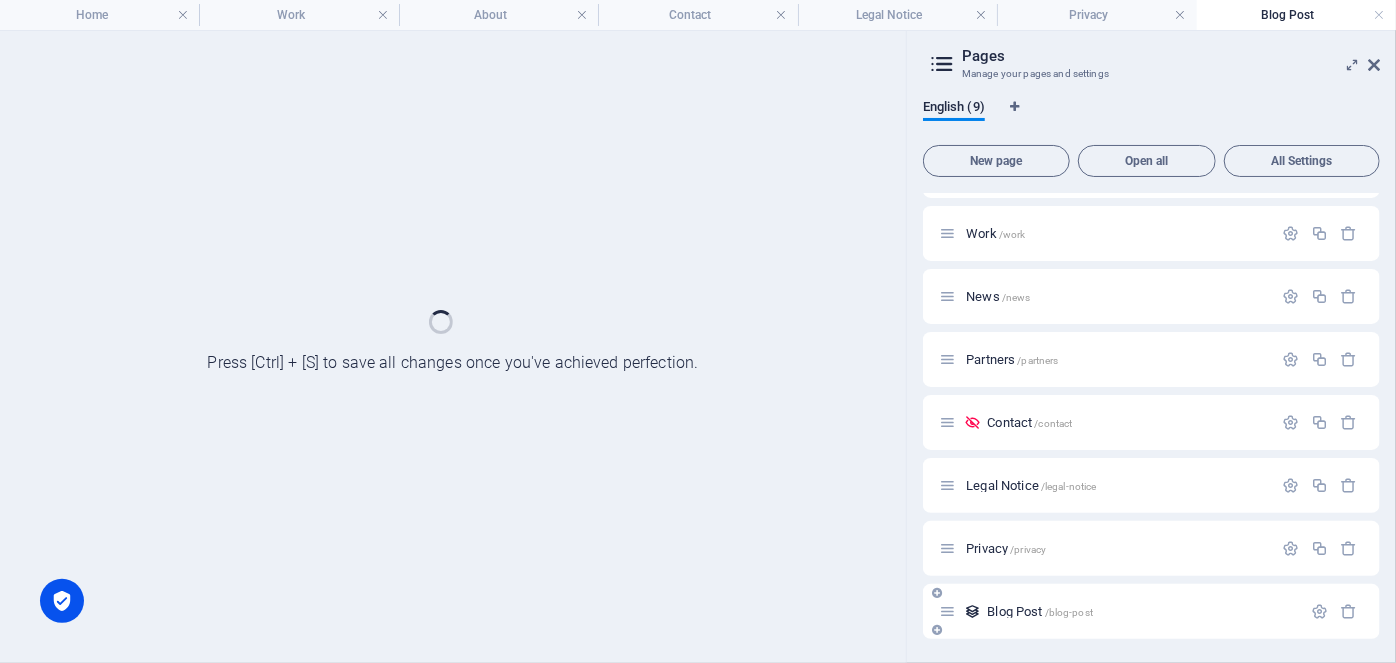 scroll, scrollTop: 112, scrollLeft: 0, axis: vertical 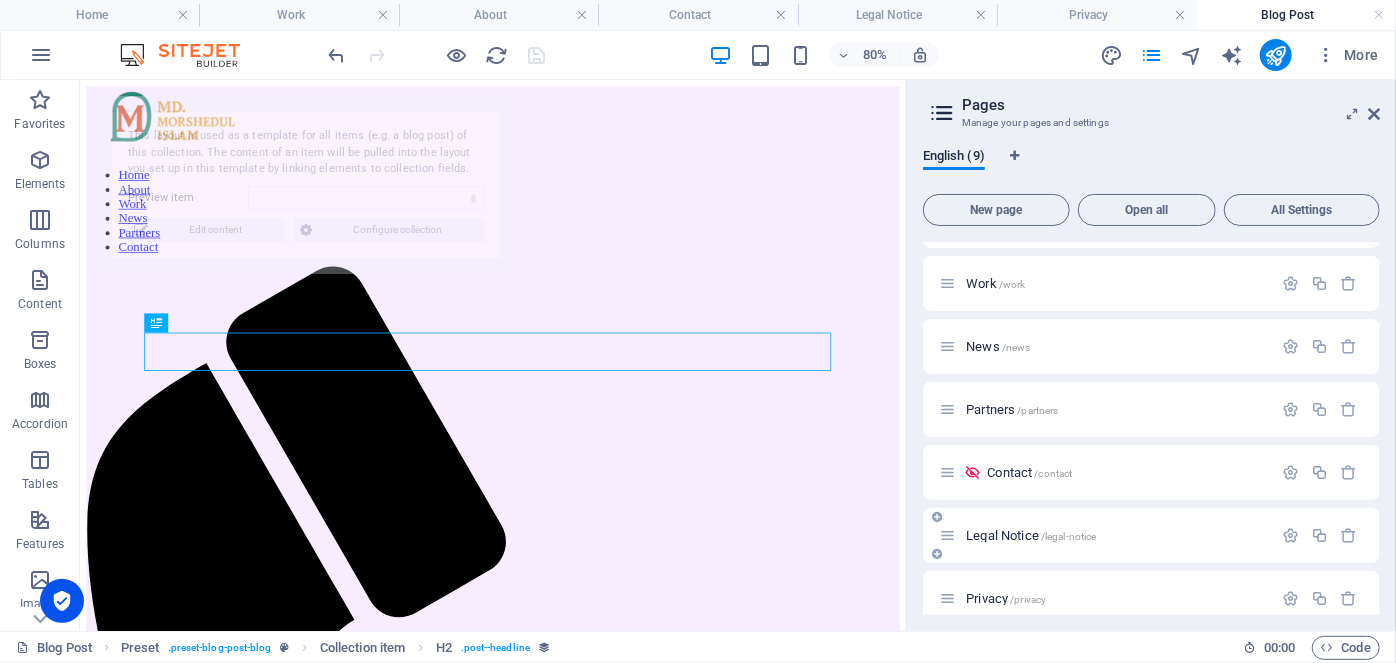 select on "686f53385eeeecf7860b9cf9" 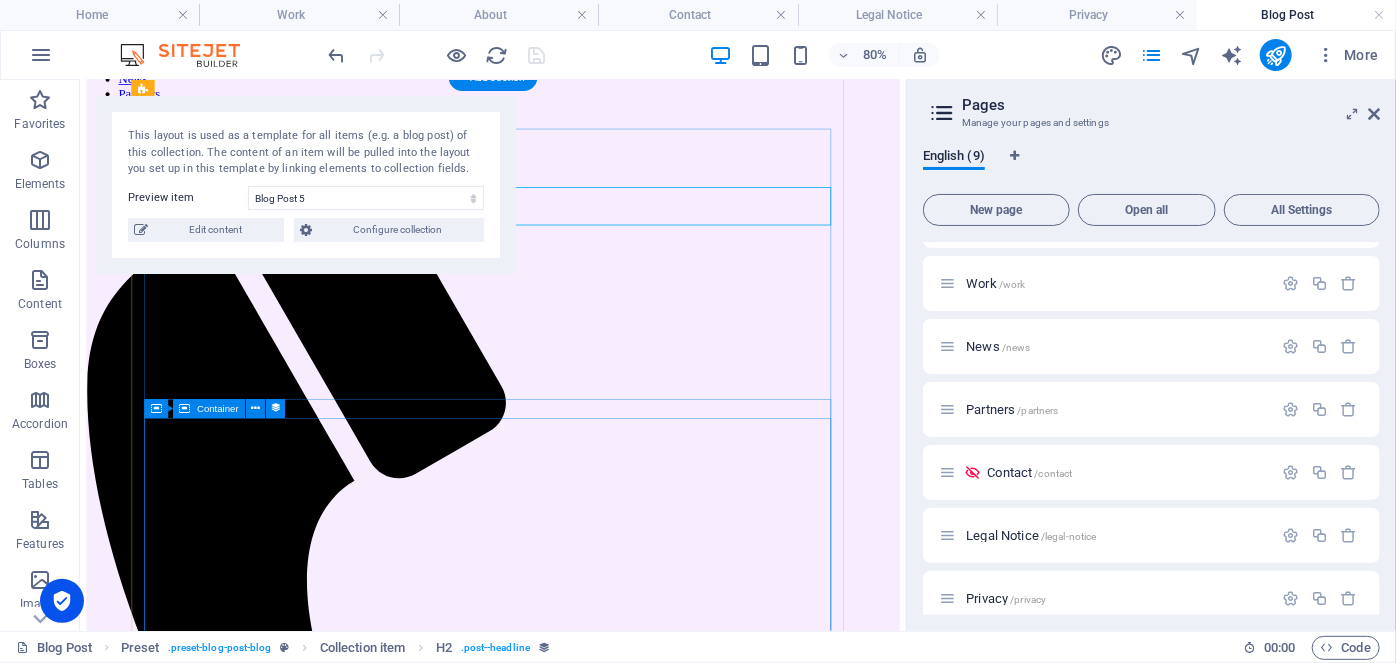 scroll, scrollTop: 181, scrollLeft: 0, axis: vertical 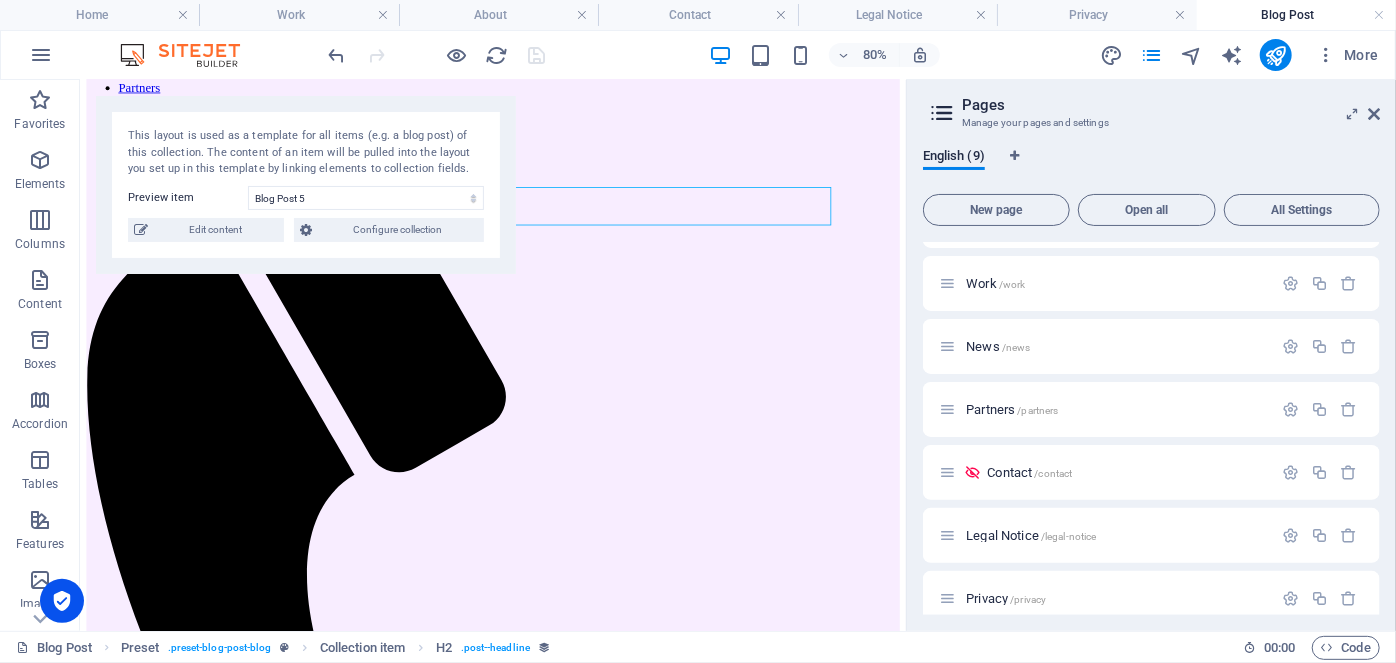 click on "This layout is used as a template for all items (e.g. a blog post) of this collection. The content of an item will be pulled into the layout you set up in this template by linking elements to collection fields. Preview item Blog Post 5 Blog Post 1 Blog Post 2 Blog Post 3 Blog Post 4 You have not created any items yet. Edit content Configure collection" at bounding box center [306, 185] 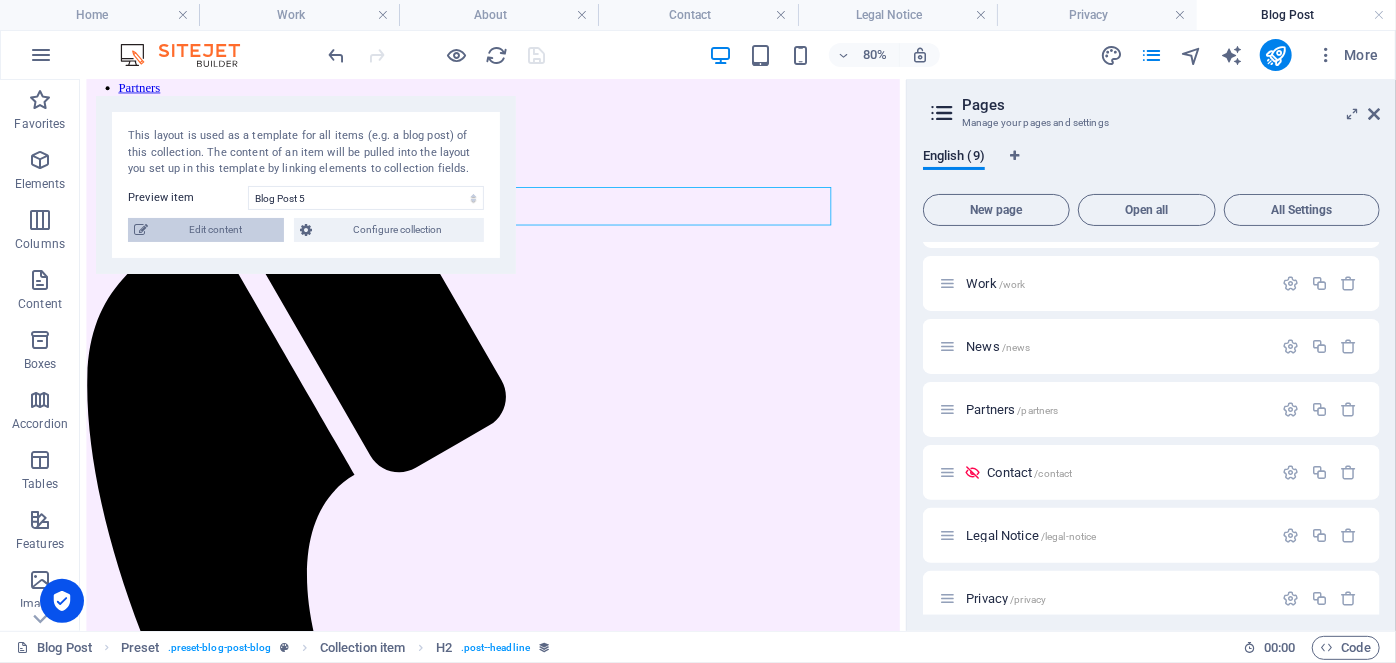 click on "Edit content" at bounding box center (216, 230) 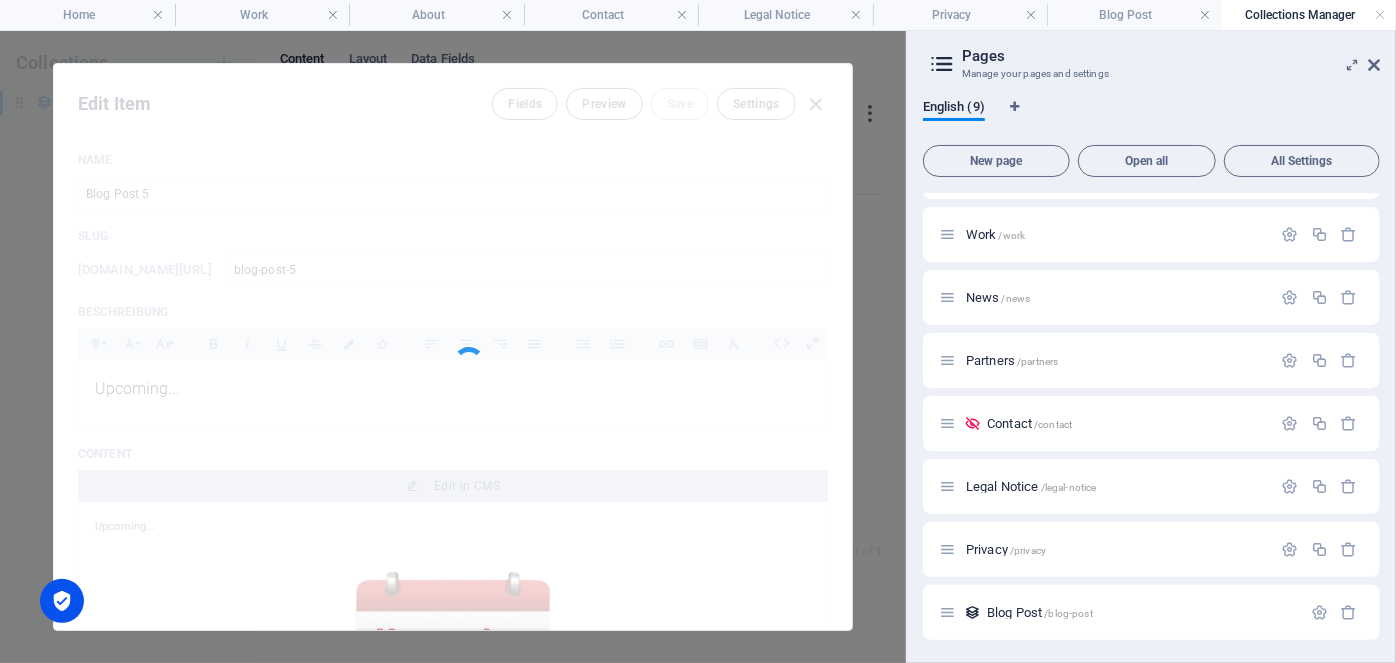 scroll, scrollTop: 0, scrollLeft: 0, axis: both 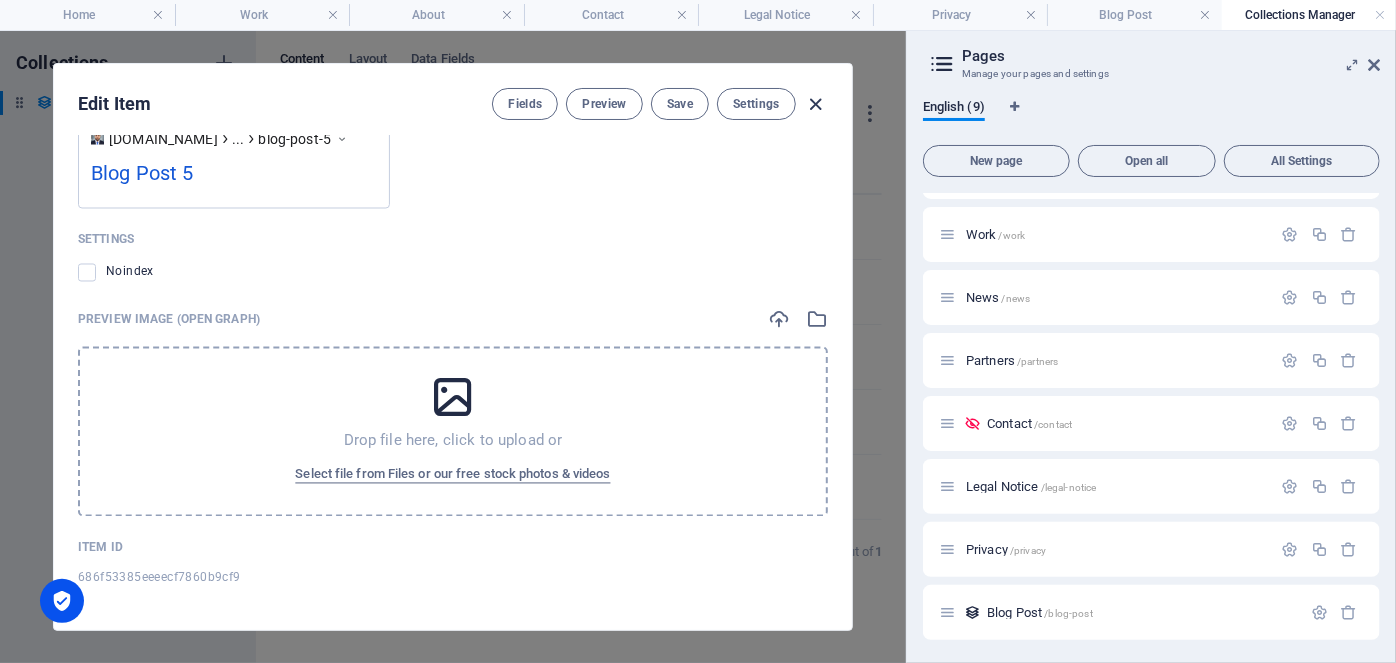 click at bounding box center [816, 104] 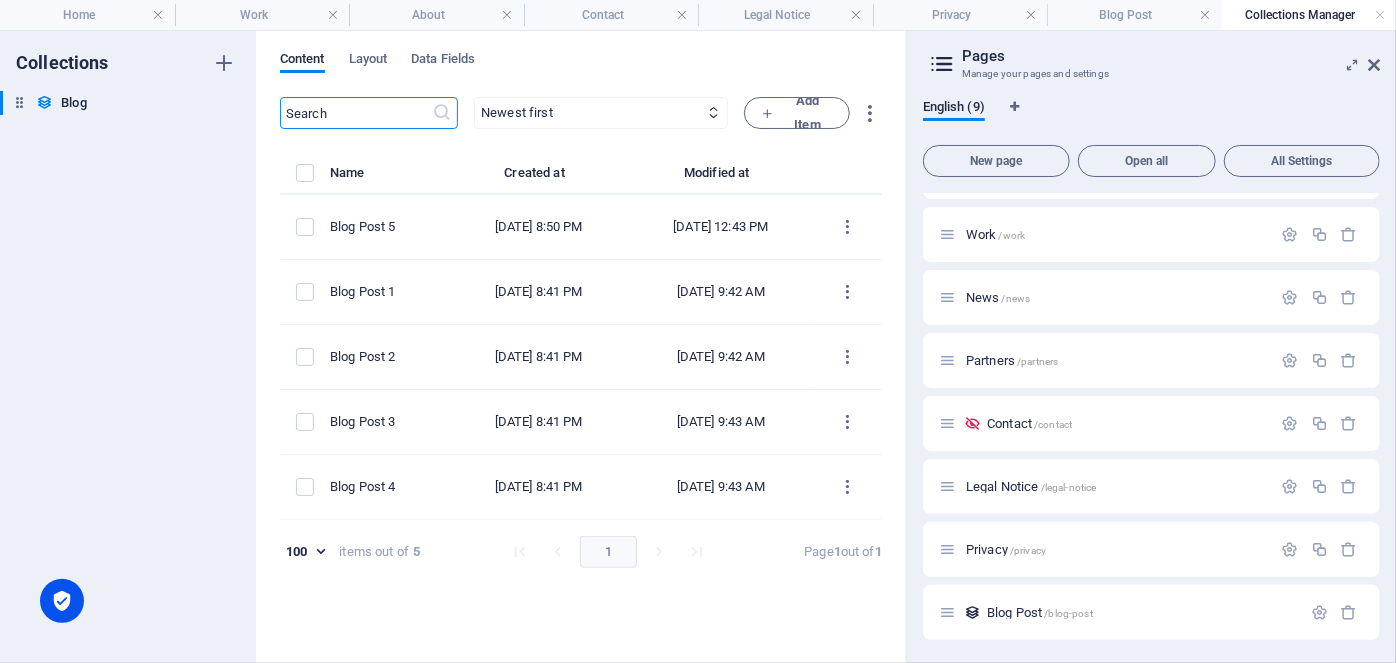 scroll, scrollTop: 1559, scrollLeft: 0, axis: vertical 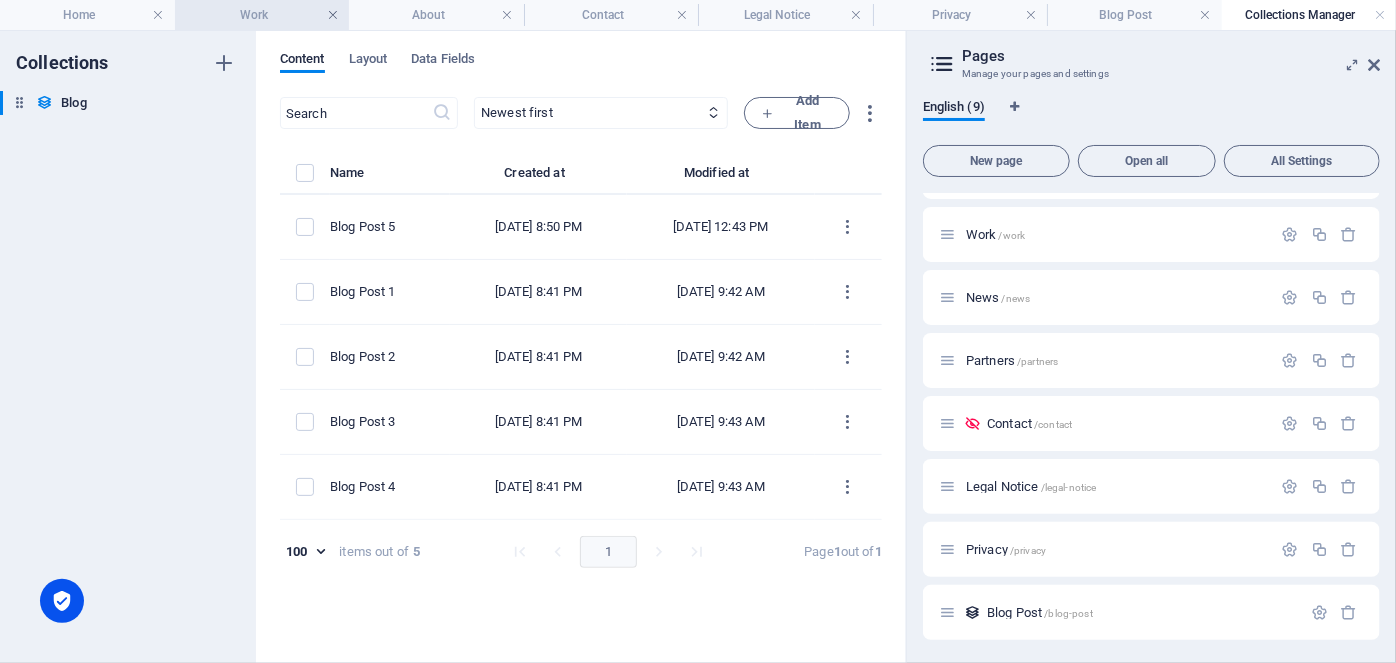 click at bounding box center (333, 15) 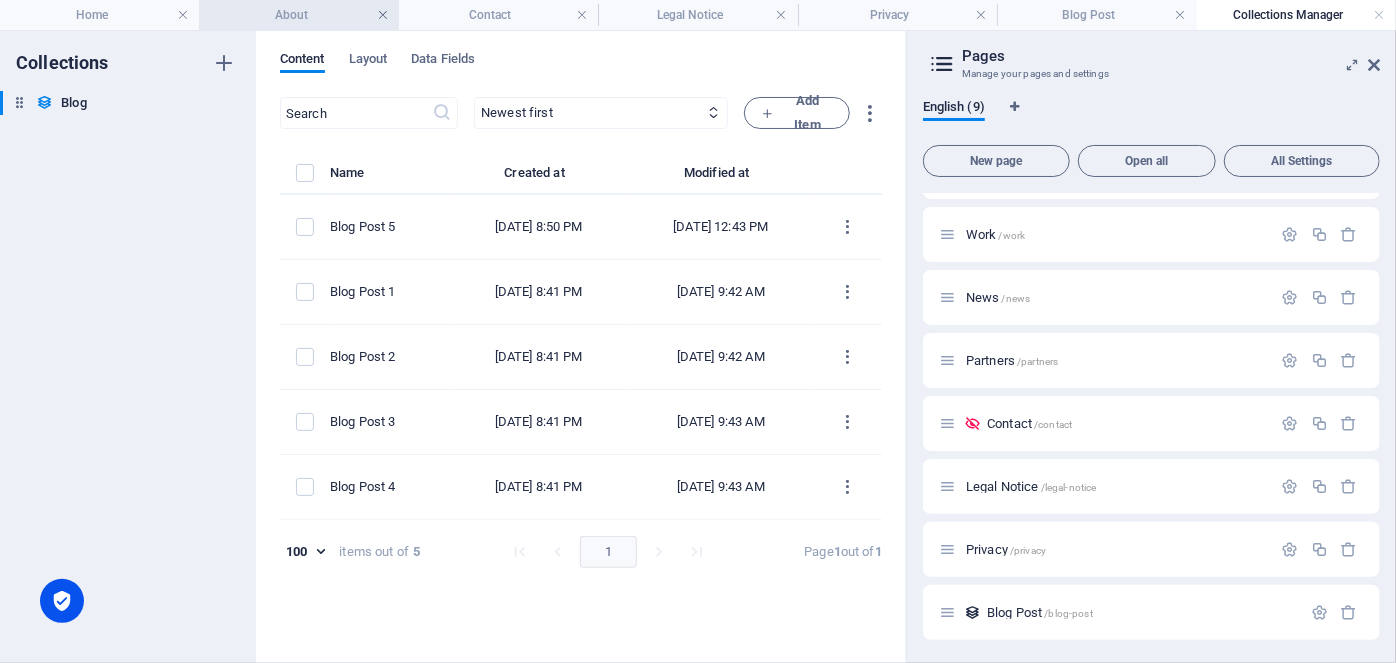 click at bounding box center [383, 15] 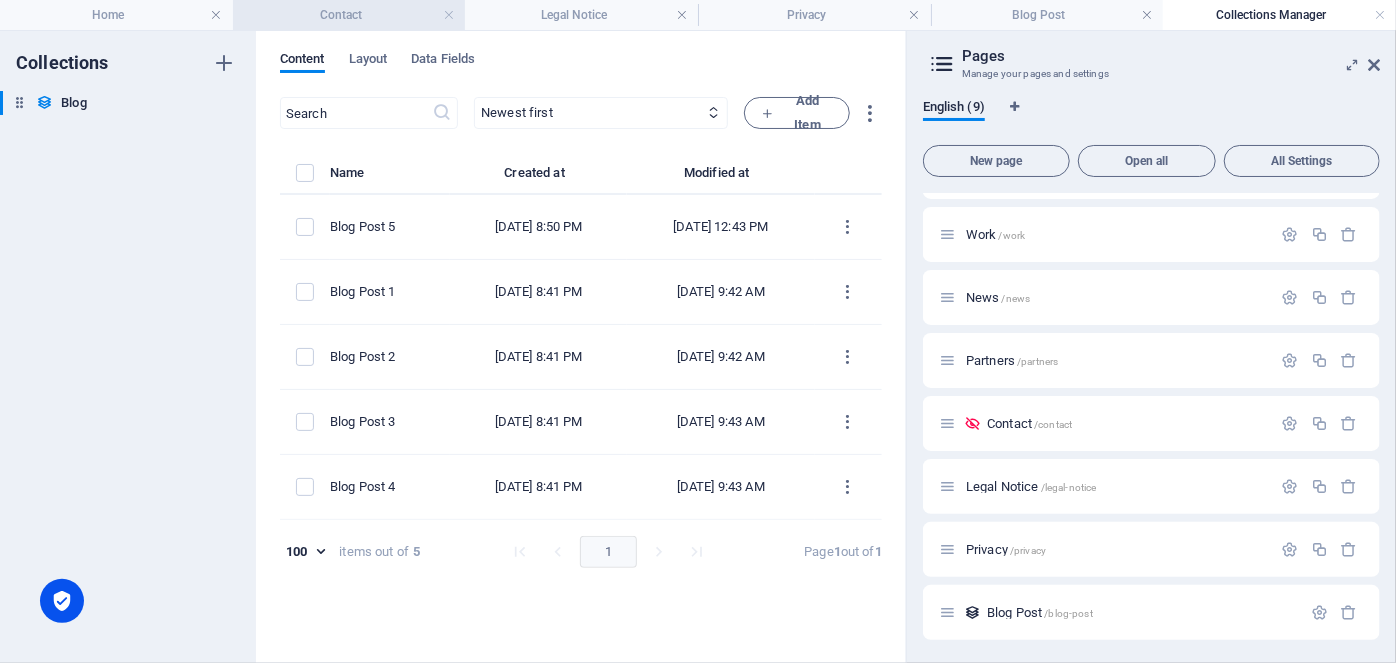 click on "Contact" at bounding box center [349, 15] 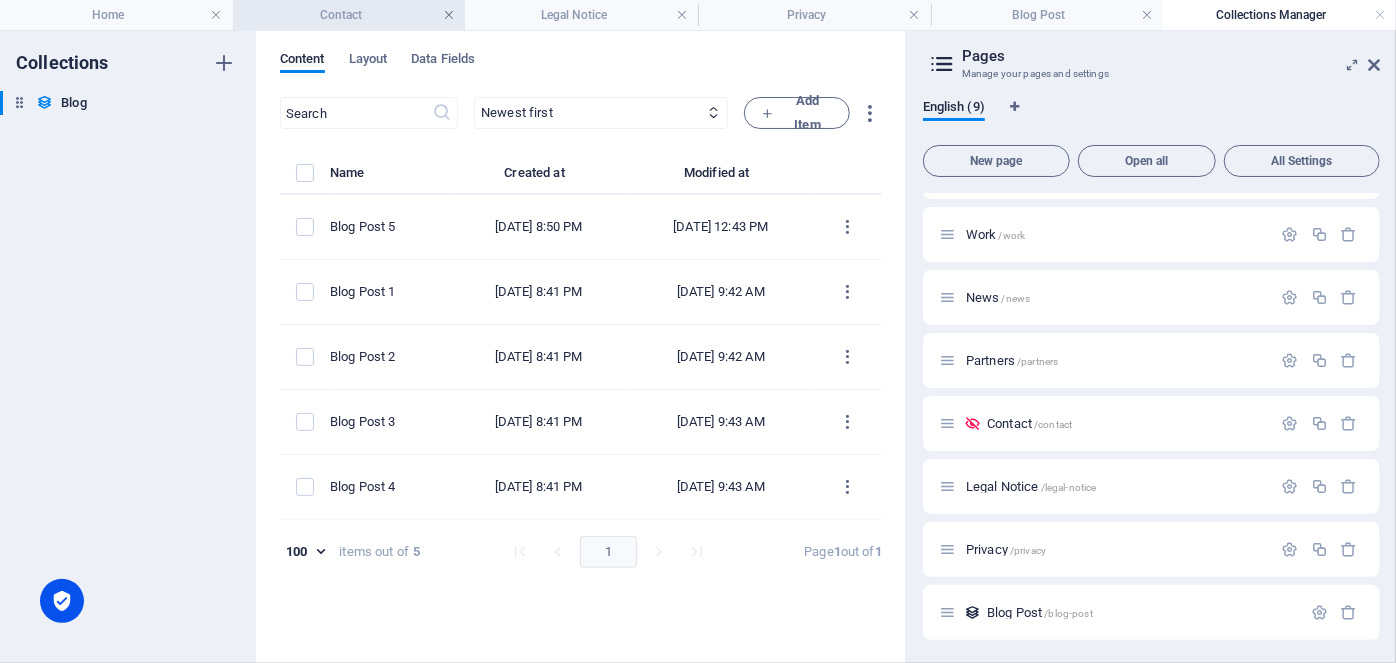 scroll, scrollTop: 131, scrollLeft: 0, axis: vertical 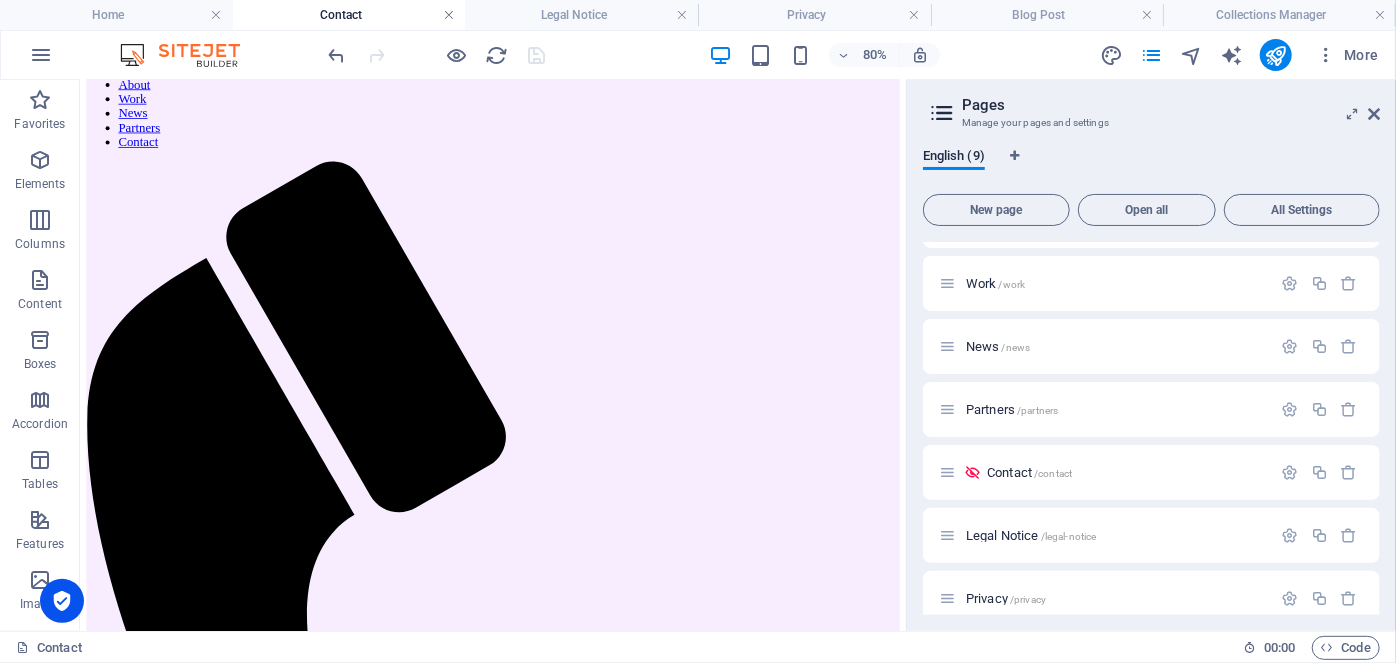 click at bounding box center [449, 15] 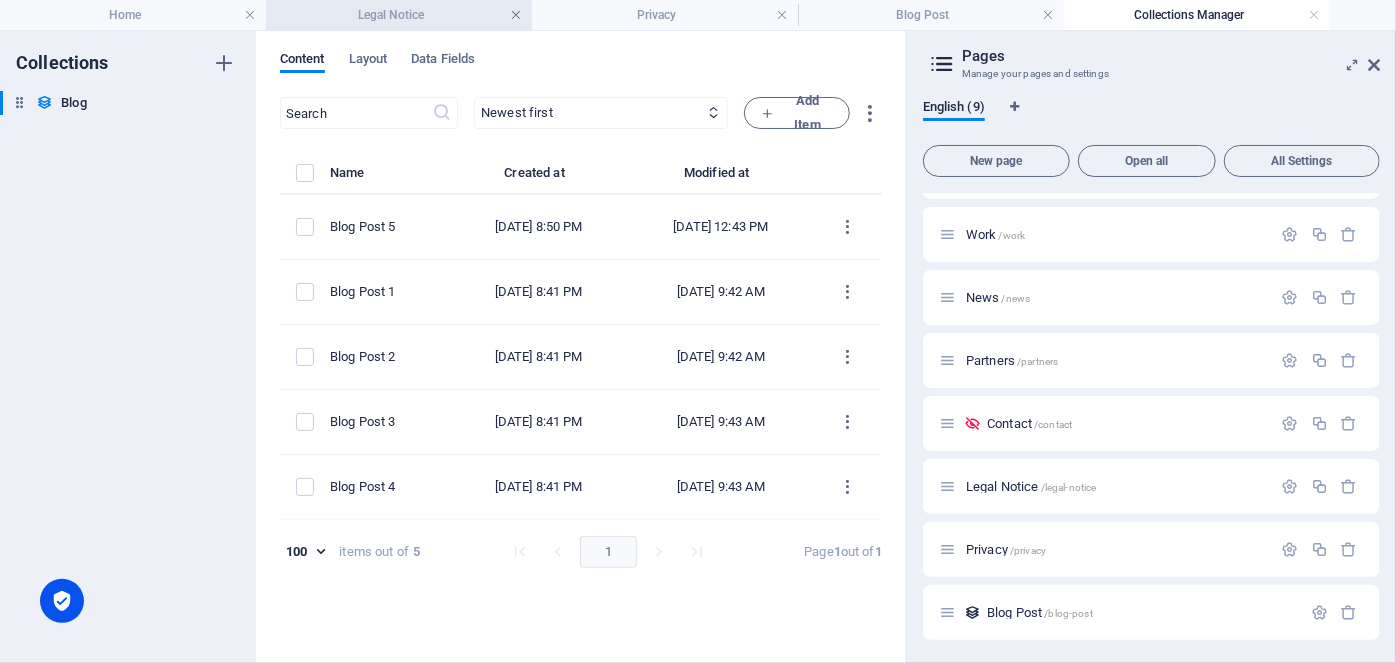 click at bounding box center [516, 15] 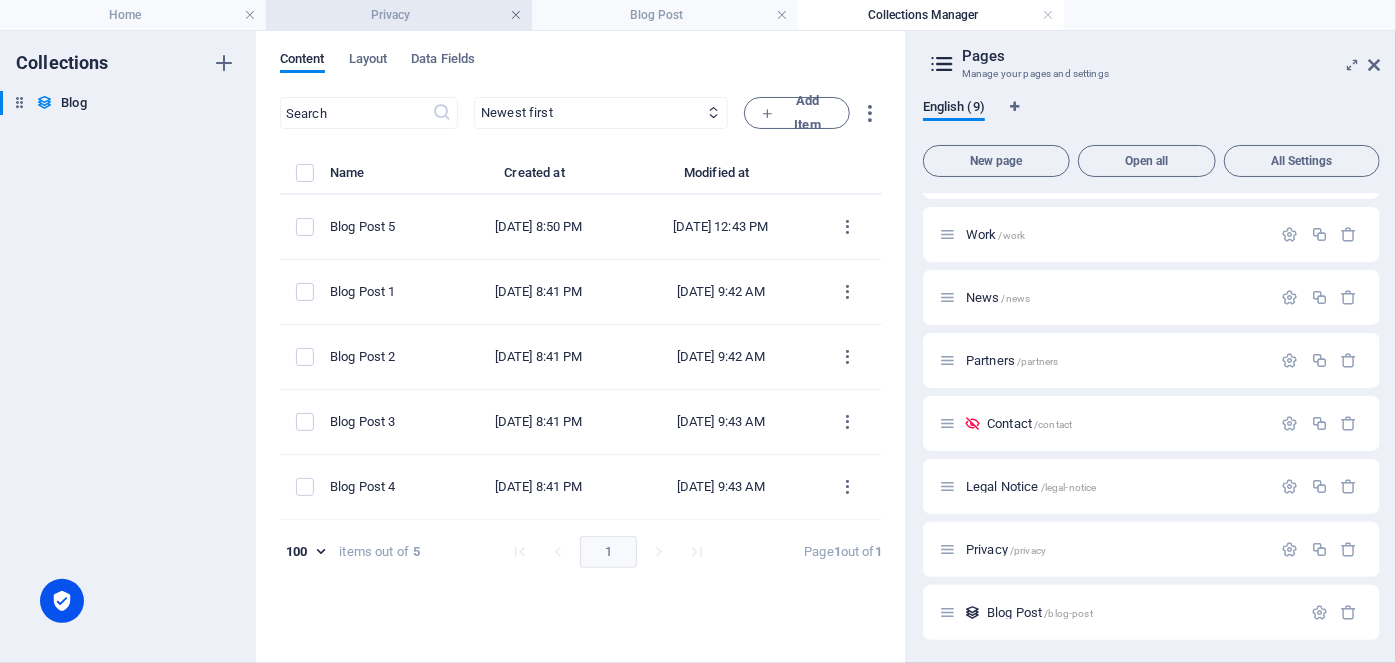click at bounding box center [516, 15] 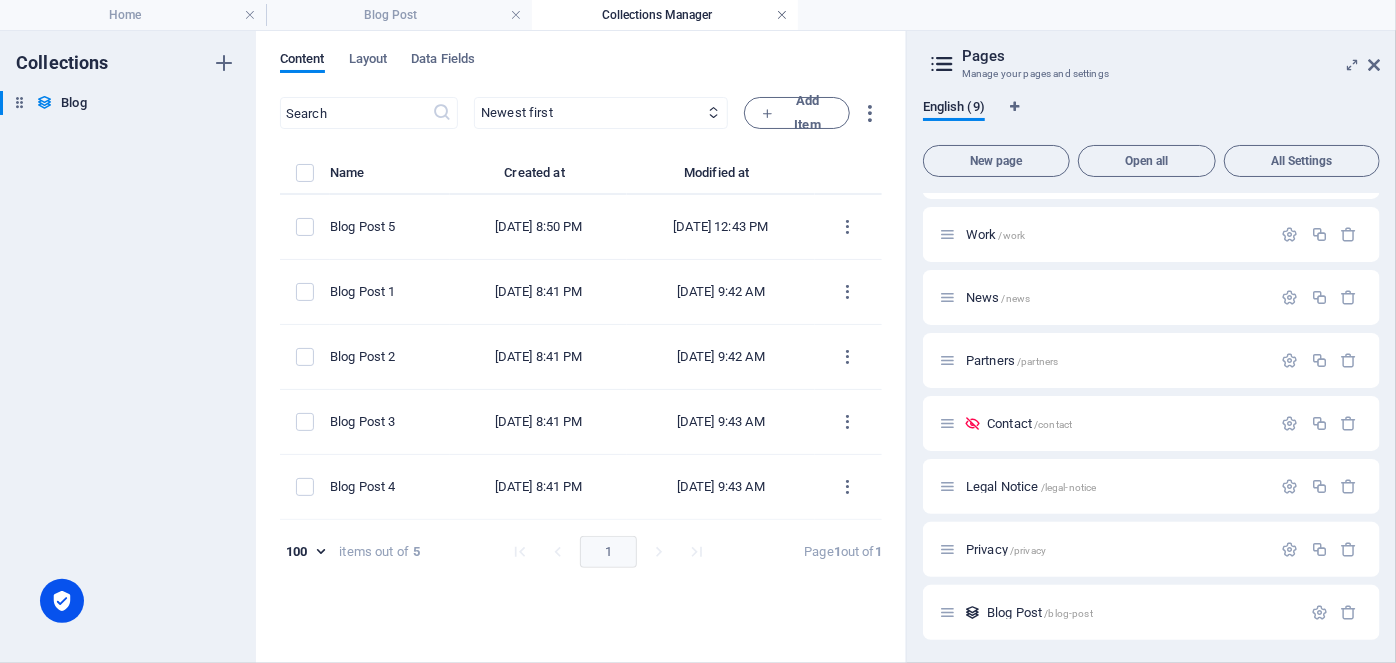 click at bounding box center (516, 15) 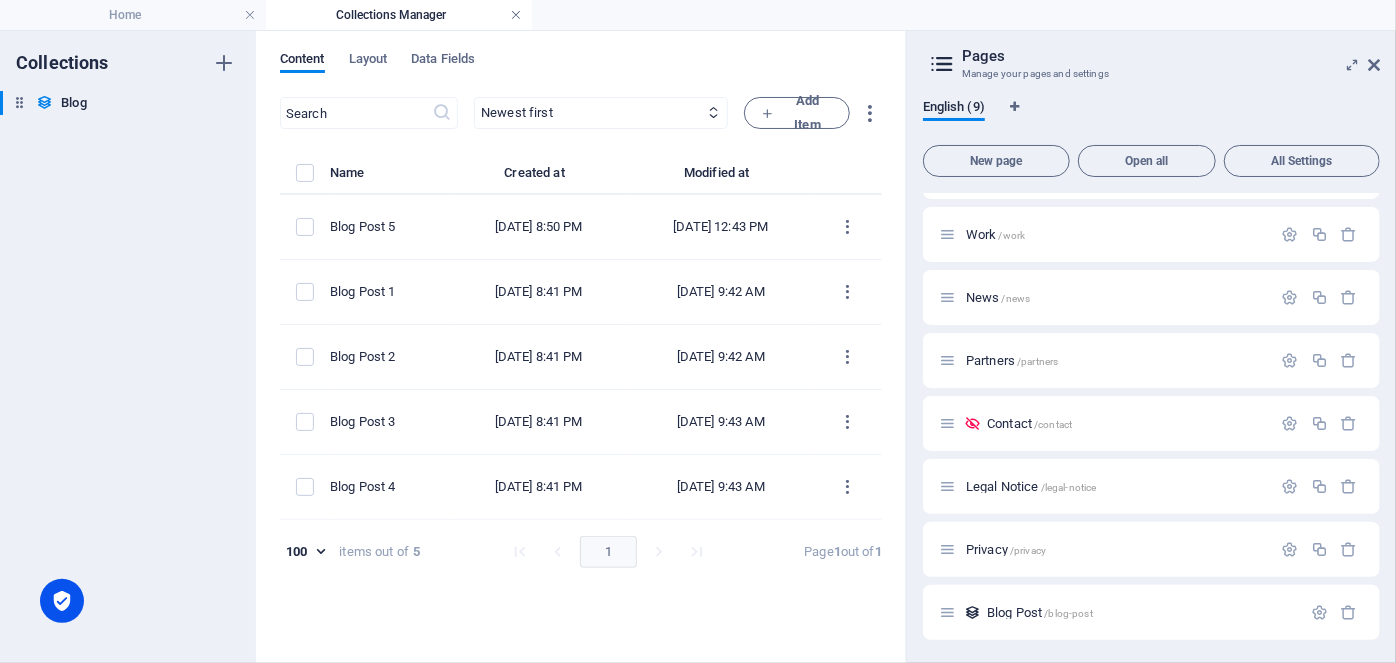 click at bounding box center [516, 15] 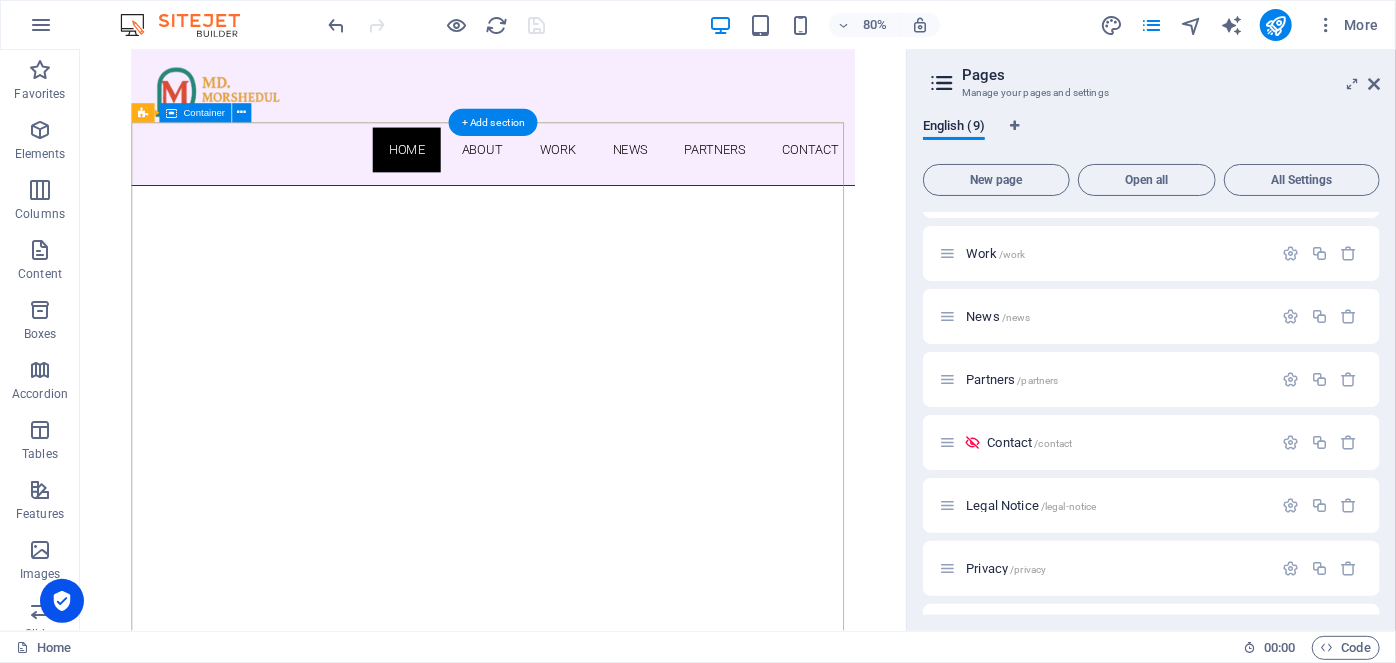 scroll, scrollTop: 0, scrollLeft: 0, axis: both 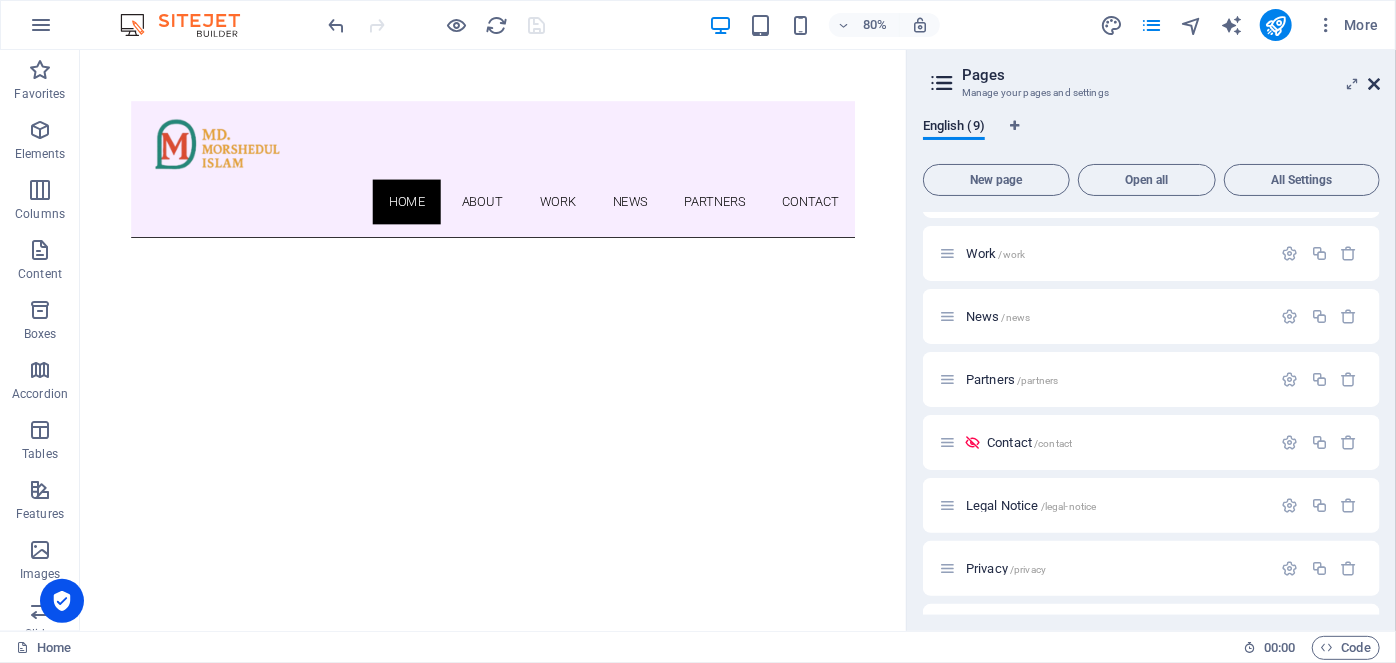 click at bounding box center [1374, 84] 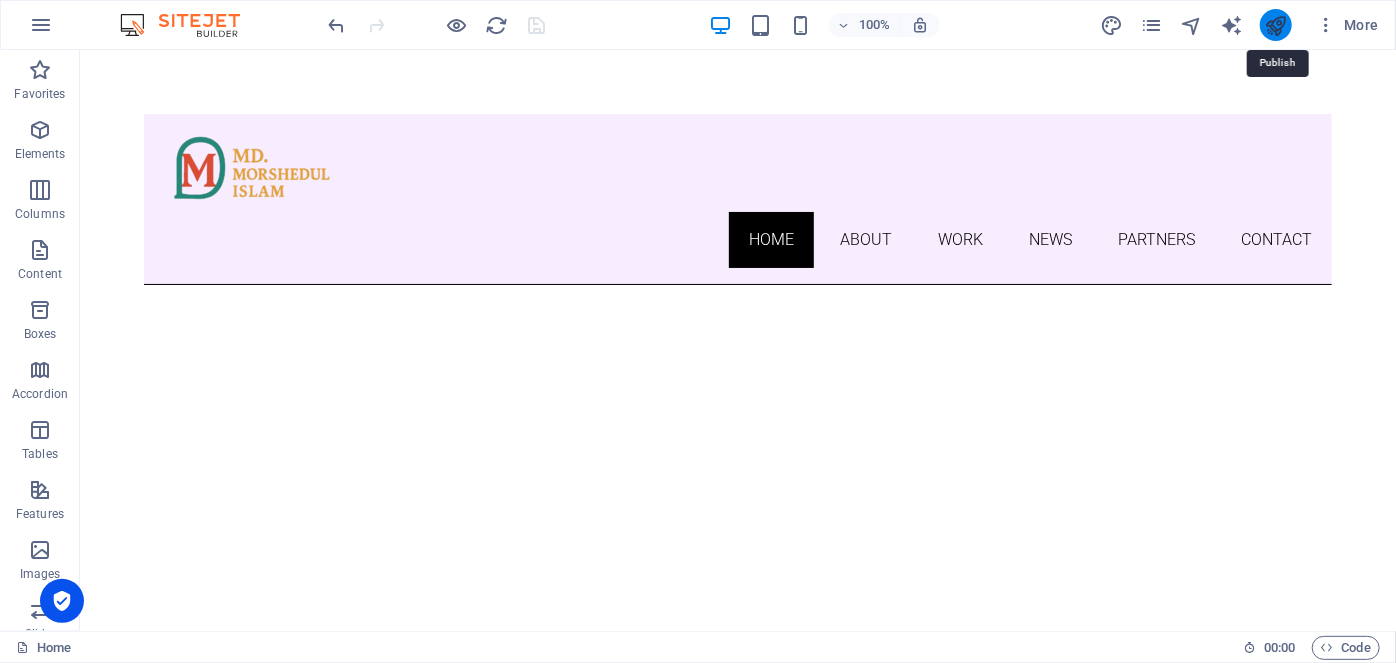 click at bounding box center [1275, 25] 